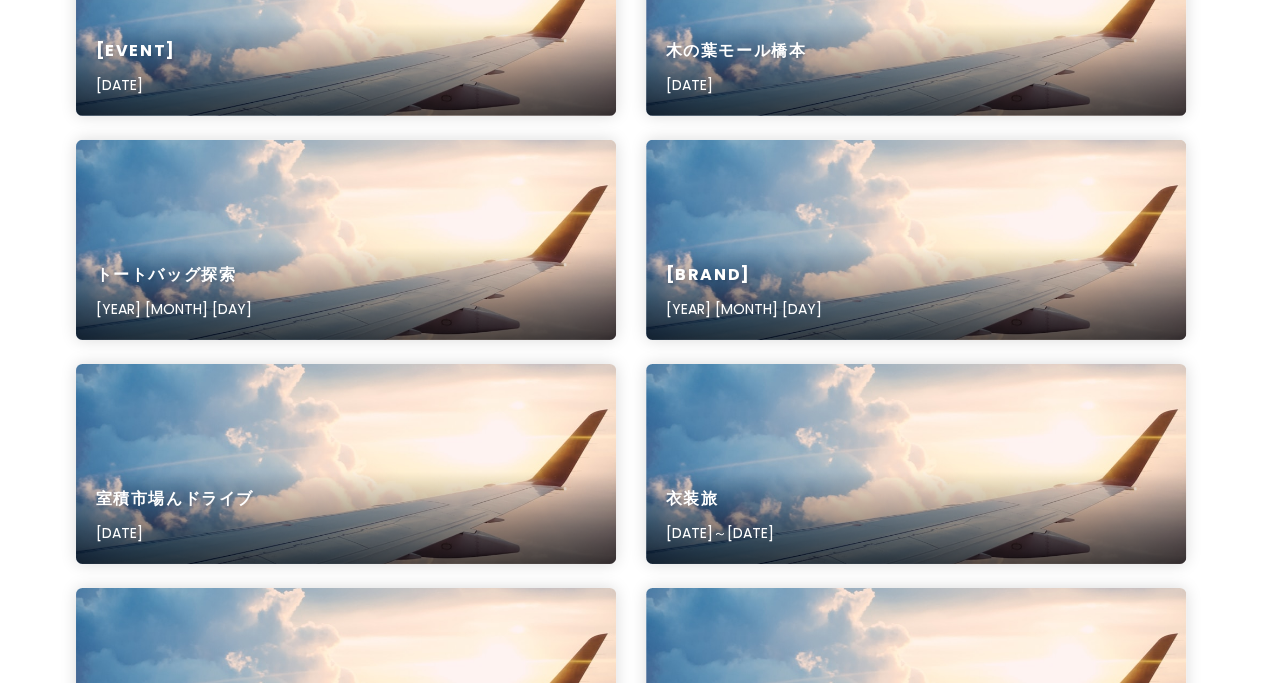 scroll, scrollTop: 3546, scrollLeft: 0, axis: vertical 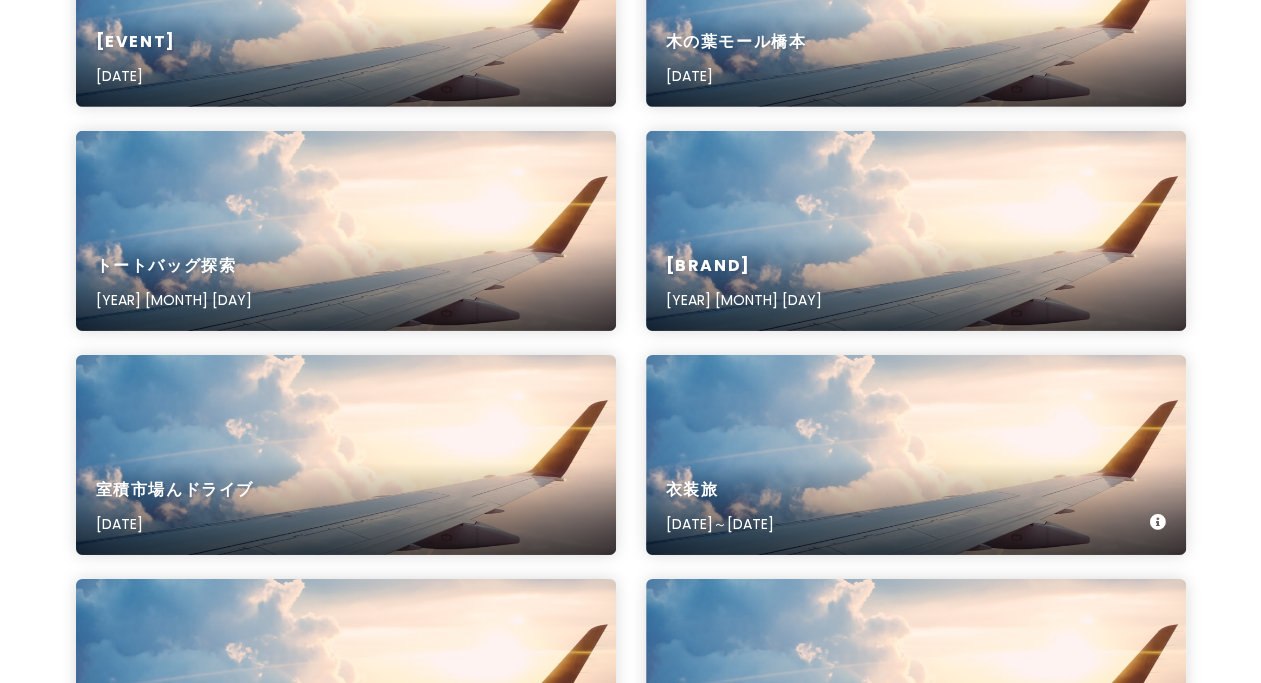 click on "衣装旅 [YEAR] [MONTH] [DAY]～[YEAR] [MONTH] [DAY]" at bounding box center [916, 455] 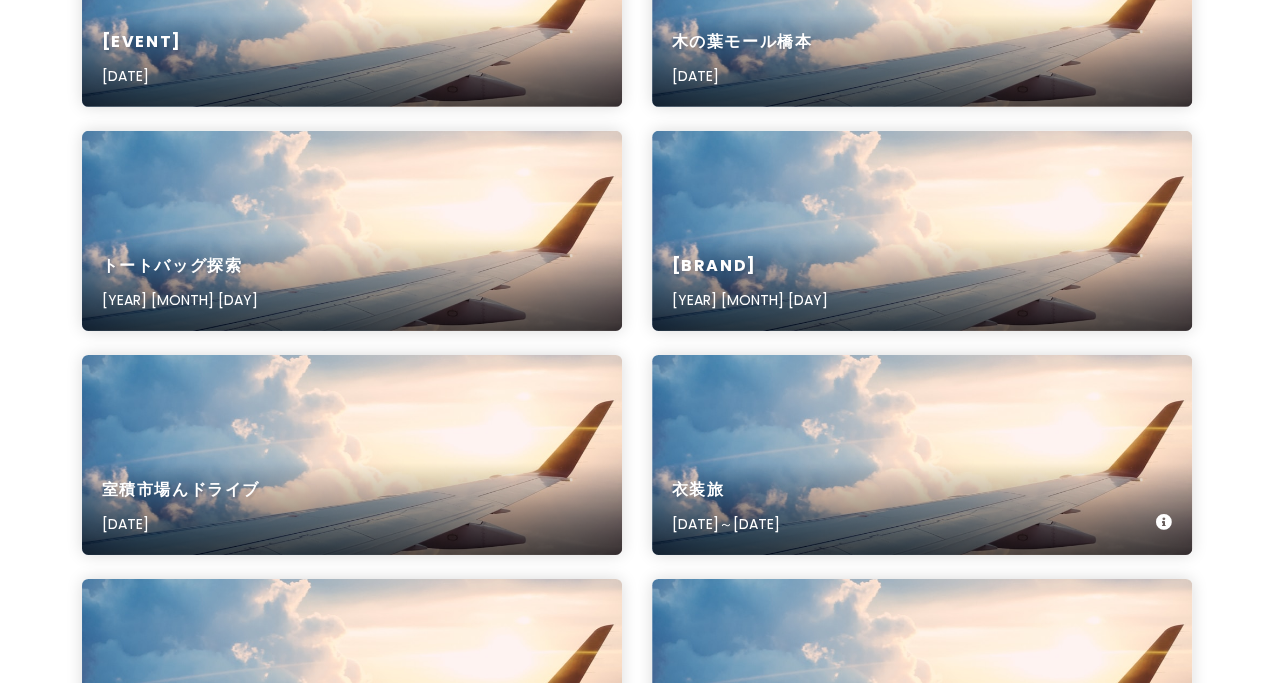 scroll, scrollTop: 0, scrollLeft: 0, axis: both 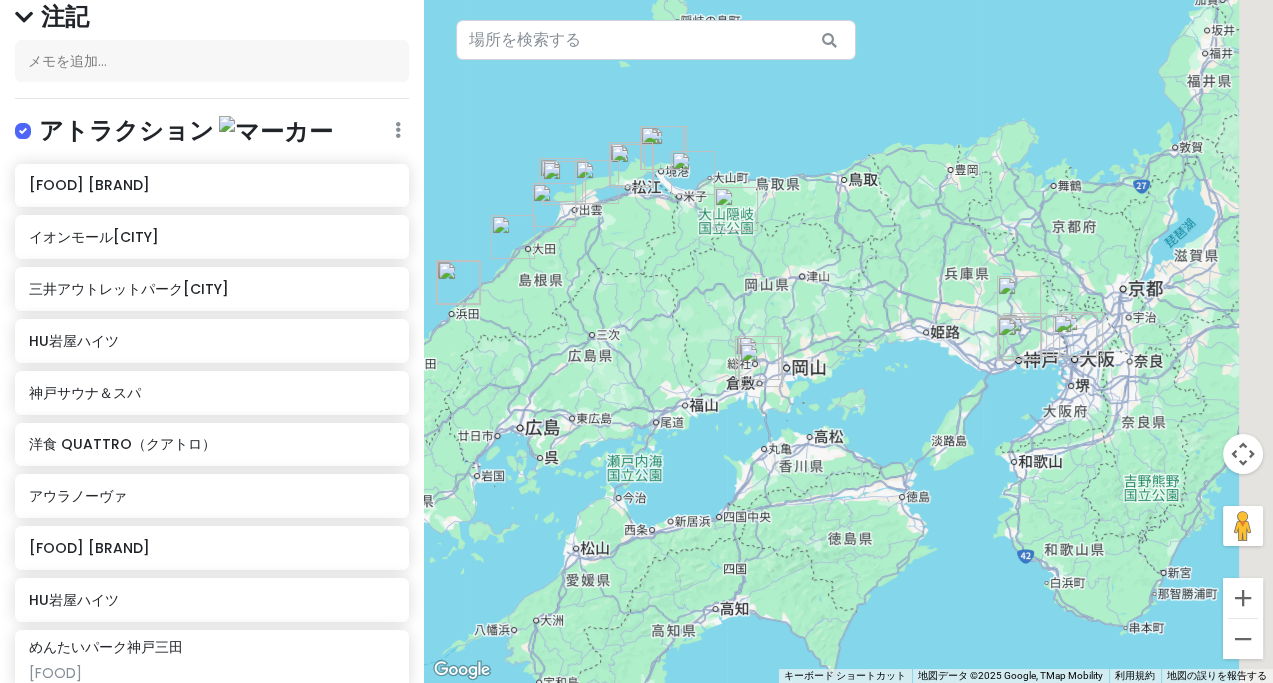 drag, startPoint x: 767, startPoint y: 337, endPoint x: 654, endPoint y: 296, distance: 120.20815 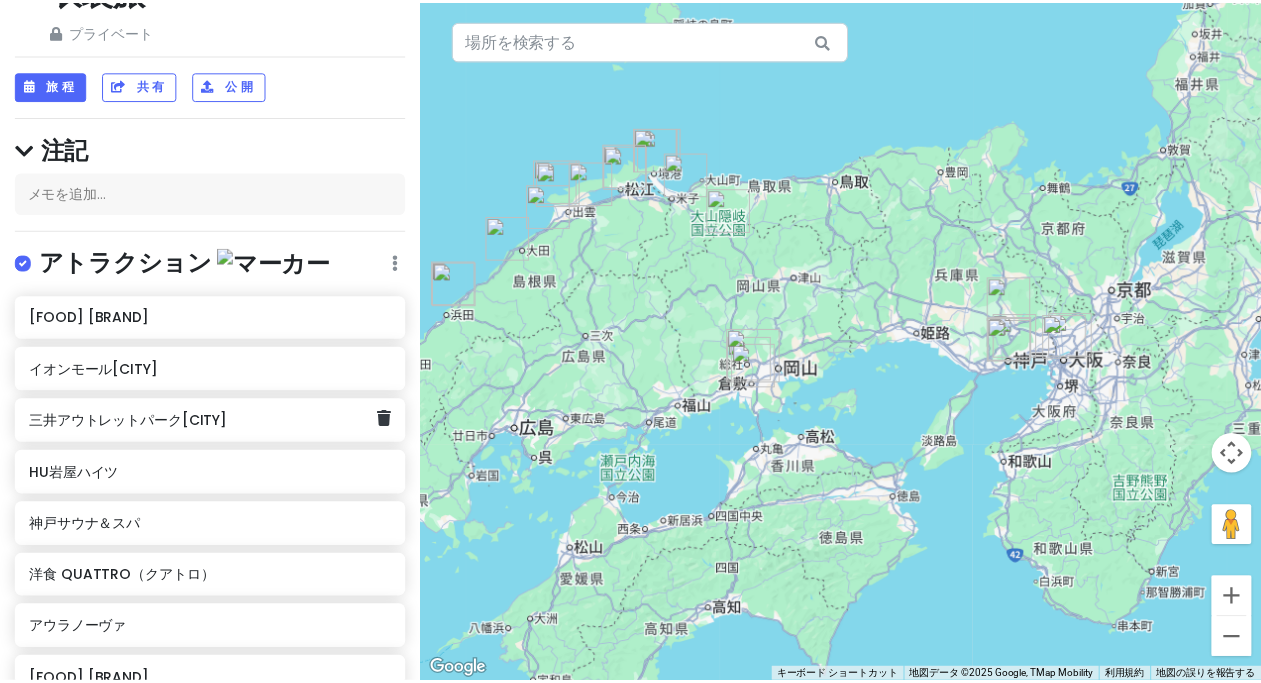 scroll, scrollTop: 0, scrollLeft: 0, axis: both 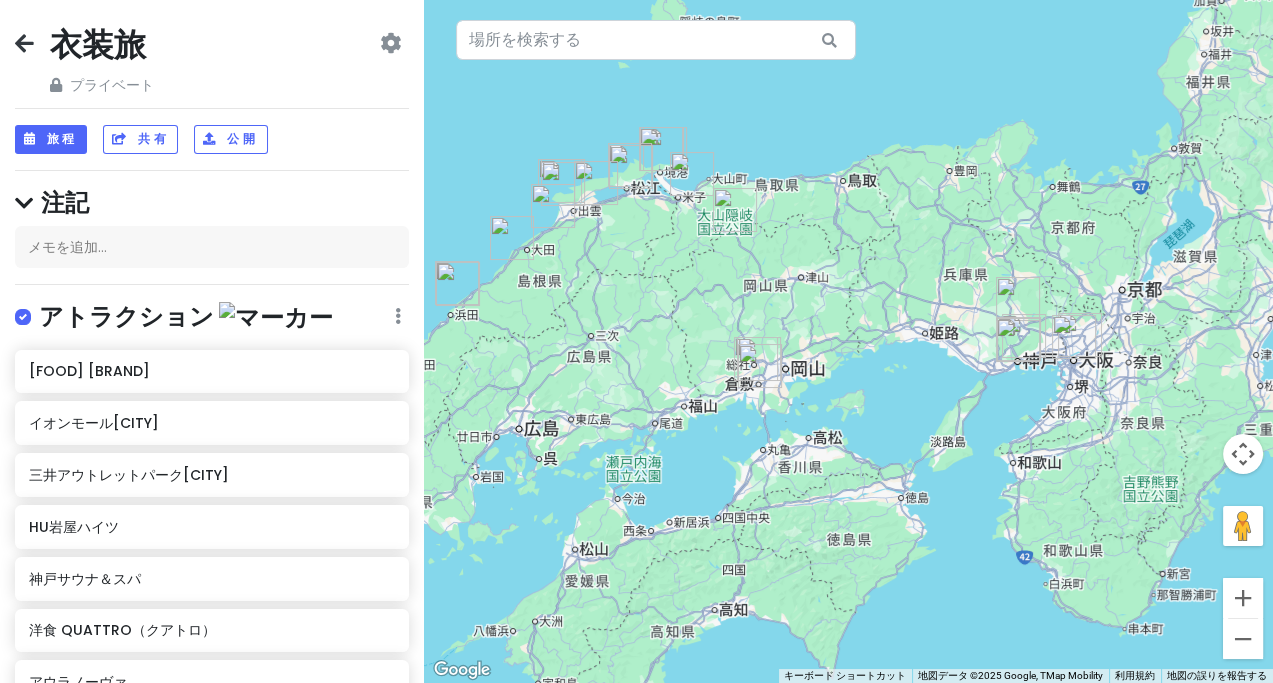 click on "衣装旅 プライベート 日付の変更 コピーを作成する 旅行を削除 プロになる⚡️ フィードバックをお寄せください💡 スカウトをサポート☕️" at bounding box center [212, 60] 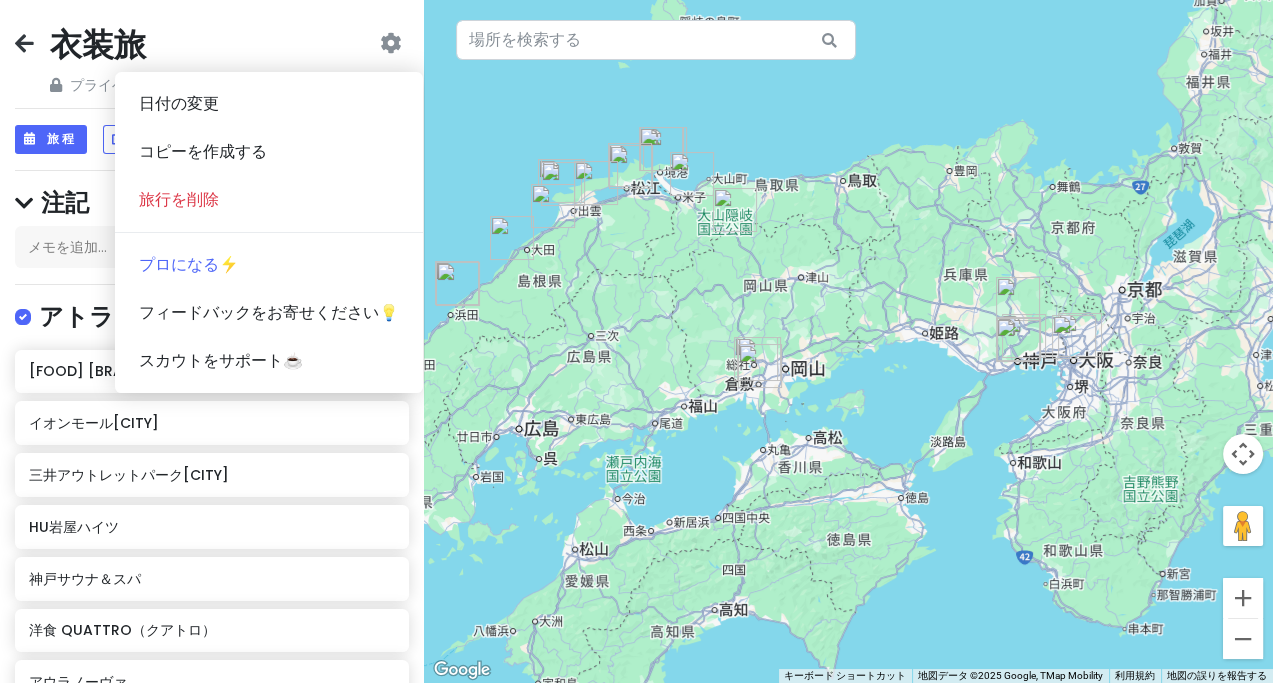 click on "衣装旅 プライベート 日付の変更 コピーを作成する 旅行を削除 プロになる⚡️ フィードバックをお寄せください💡 スカウトをサポート☕️" at bounding box center (212, 60) 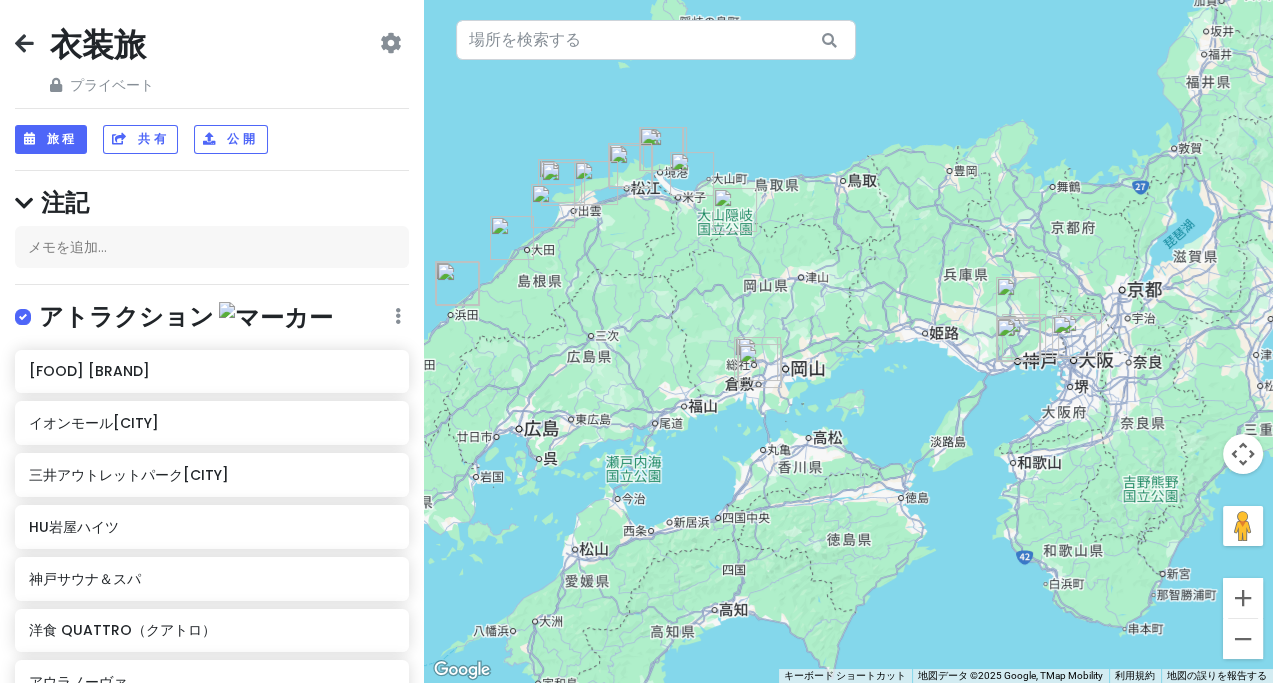 click at bounding box center (24, 43) 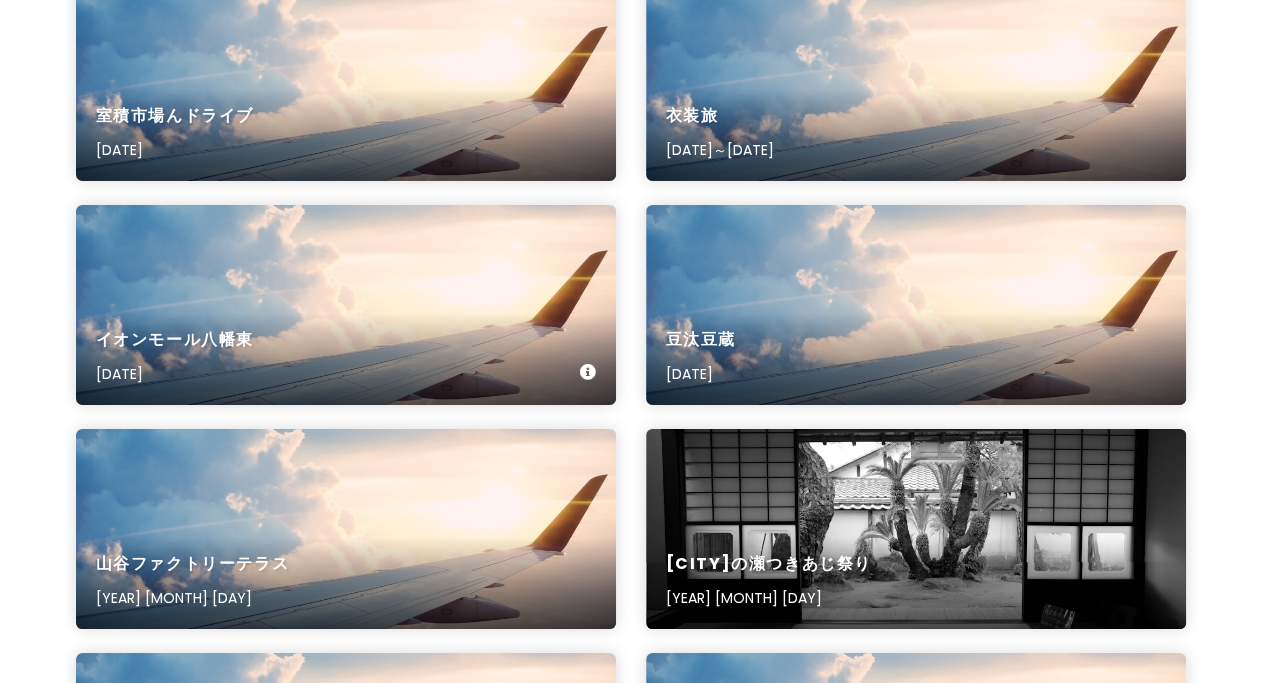 scroll, scrollTop: 3733, scrollLeft: 0, axis: vertical 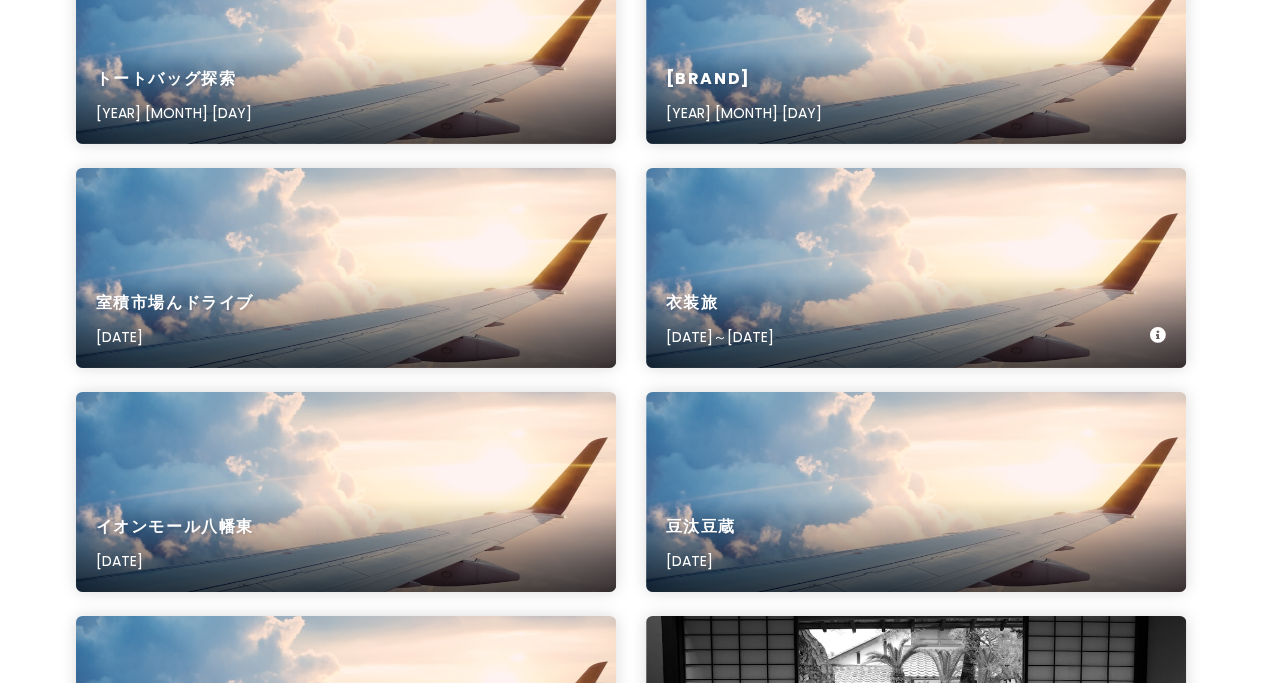 click on "衣装旅 [YEAR] [MONTH] [DAY]～[YEAR] [MONTH] [DAY]" at bounding box center [916, 268] 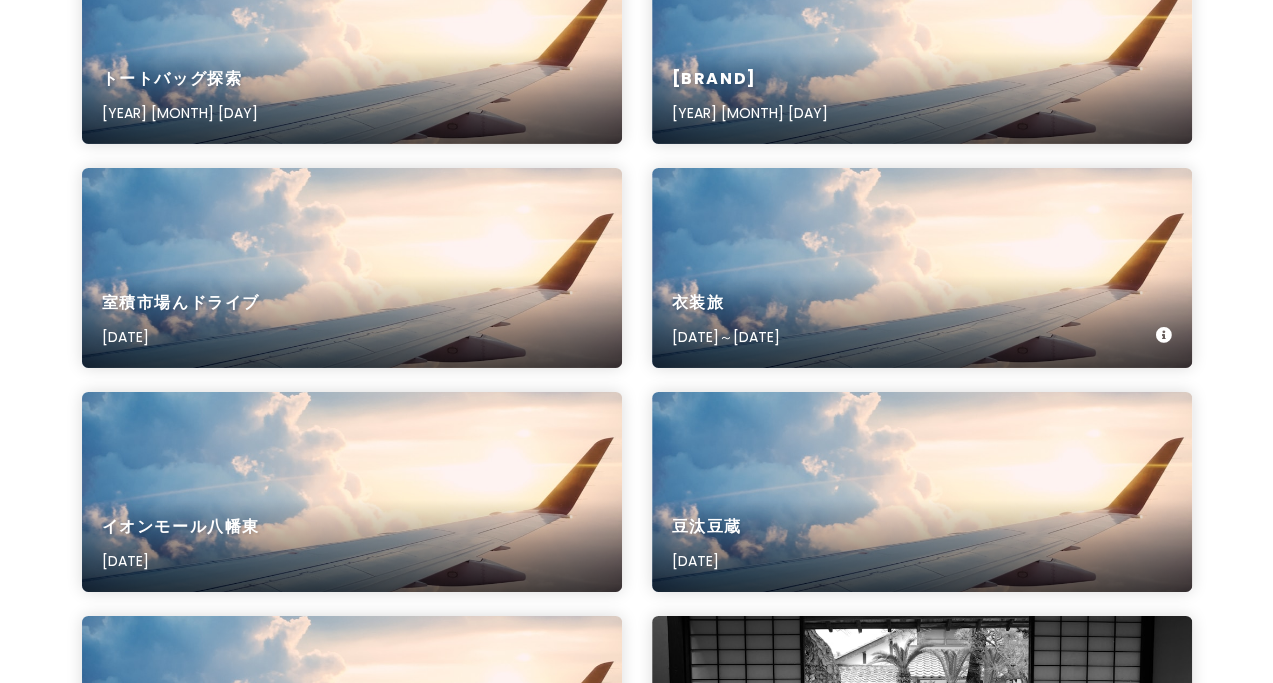 scroll, scrollTop: 0, scrollLeft: 0, axis: both 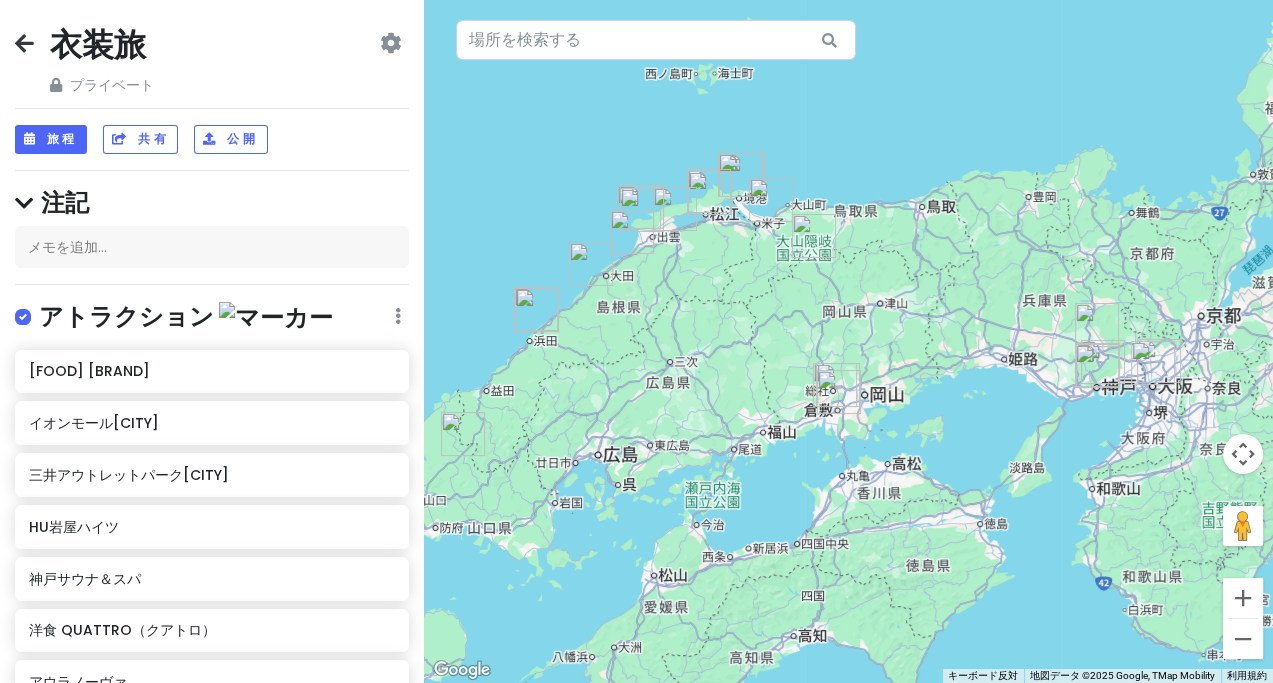 drag, startPoint x: 937, startPoint y: 322, endPoint x: 792, endPoint y: 251, distance: 161.44968 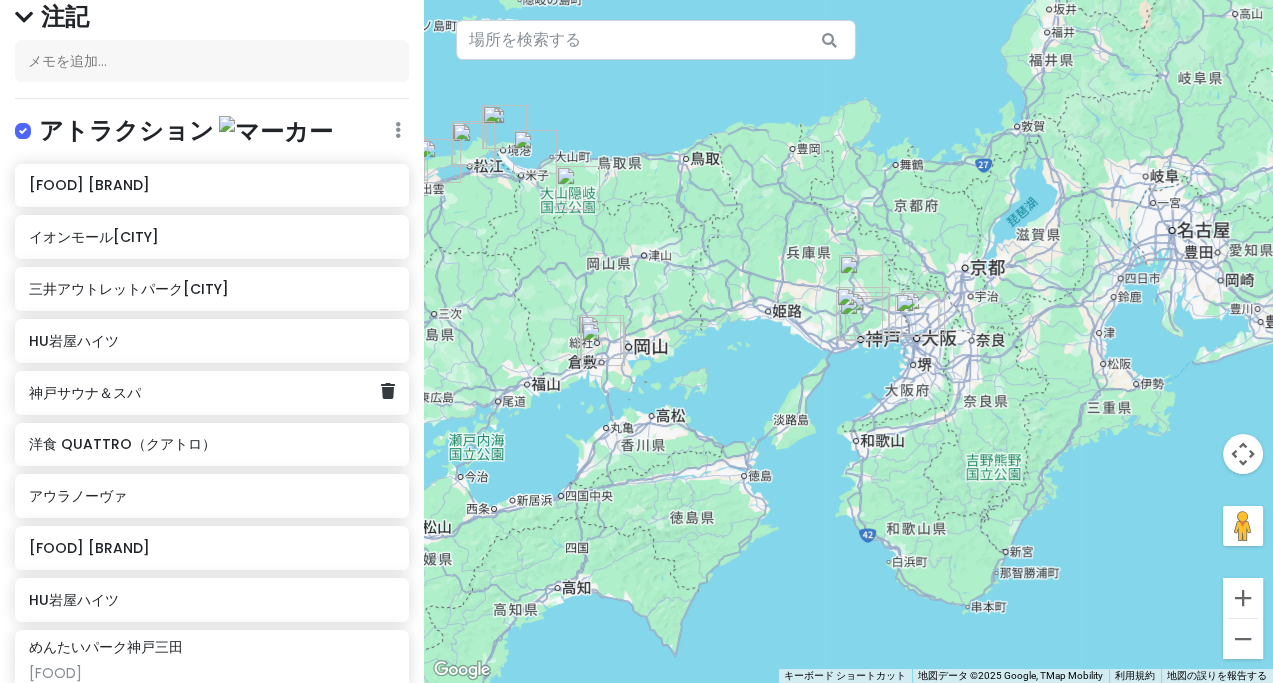 scroll, scrollTop: 373, scrollLeft: 0, axis: vertical 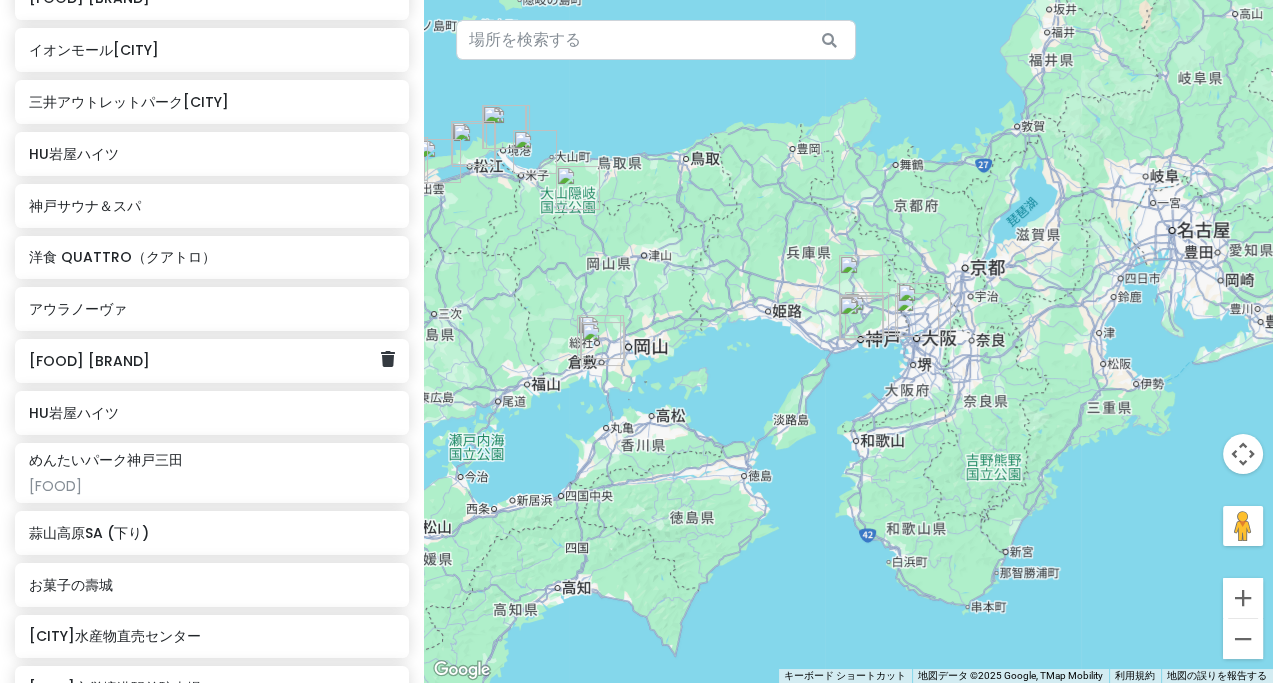 click on "[FOOD] [BRAND]" at bounding box center [89, 361] 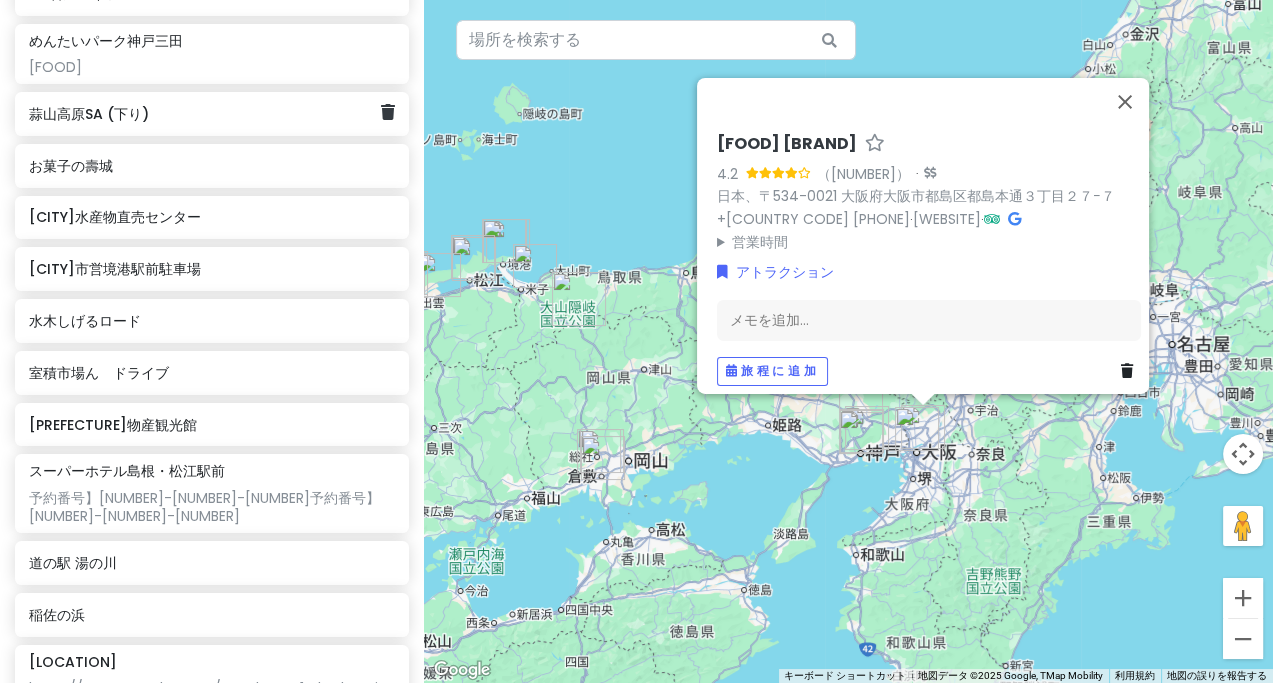 scroll, scrollTop: 933, scrollLeft: 0, axis: vertical 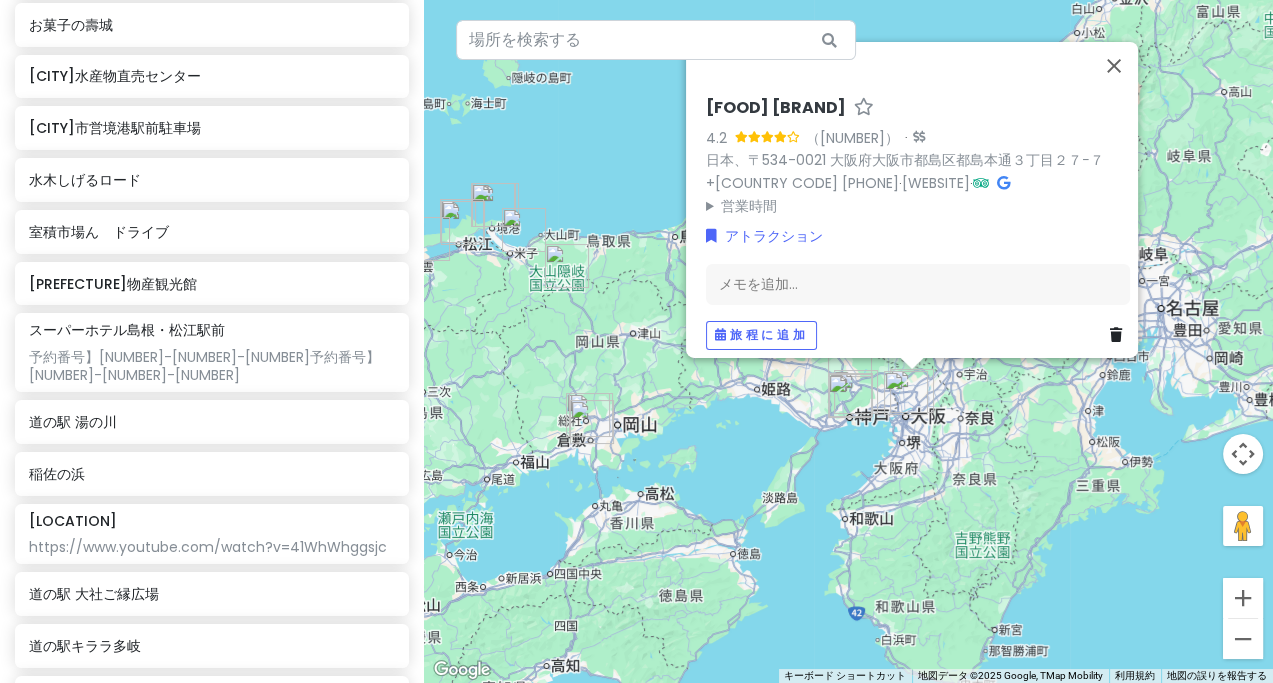 drag, startPoint x: 720, startPoint y: 451, endPoint x: 705, endPoint y: 385, distance: 67.68308 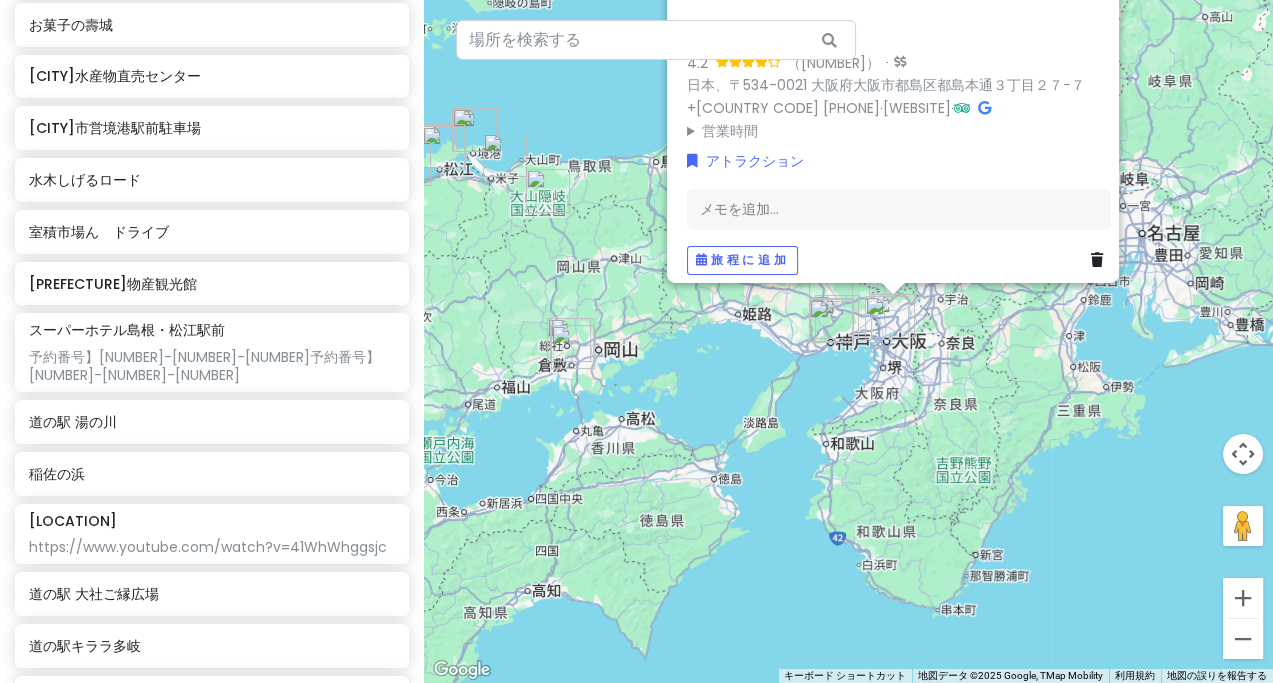 click on "日本、〒534-0021 大阪府大阪市都島区都島本通３丁目２７−７ [PHONE] www.hotpepper.jp 営業時間 月曜日 17時00分～23時30分 火曜日 定休日 水曜日 17時00分～23時30分 木曜日 17時00分～23時30分 金曜日 17時00分～23時30分 土曜日 17時00分～23時30分 日曜日 17時00分～23時30分 アトラクション メモを追加... 旅程に追加" at bounding box center [848, 341] 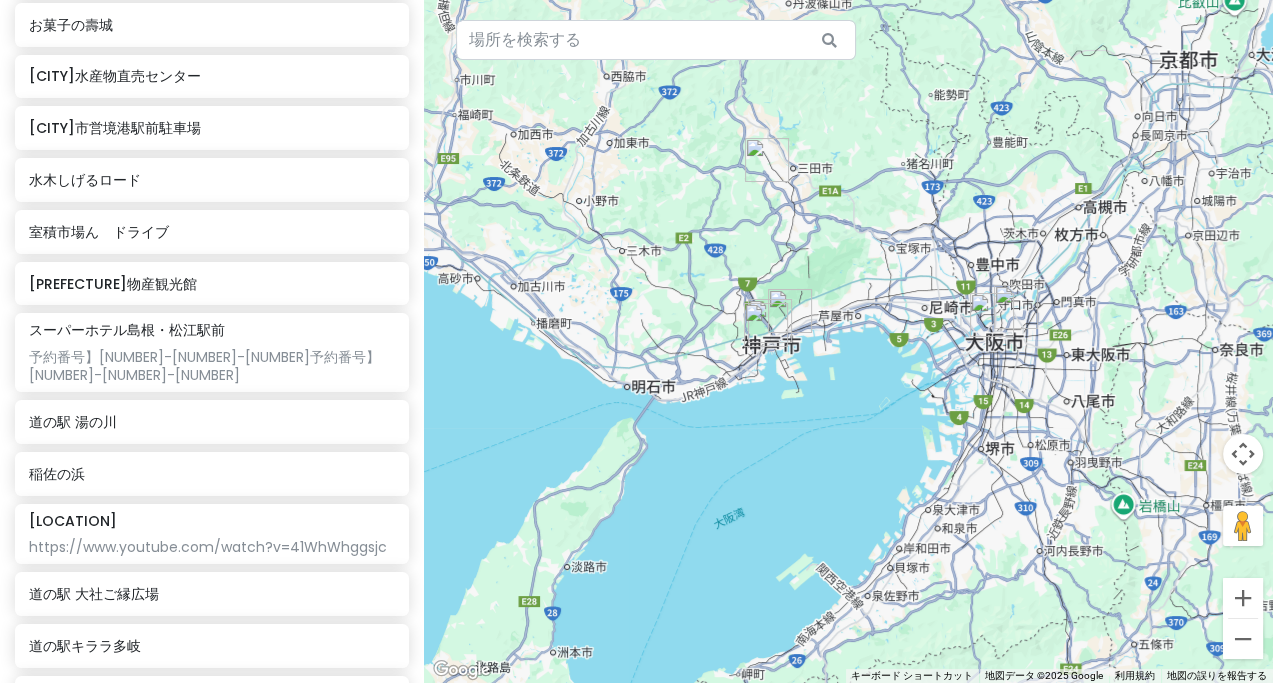 click at bounding box center (848, 341) 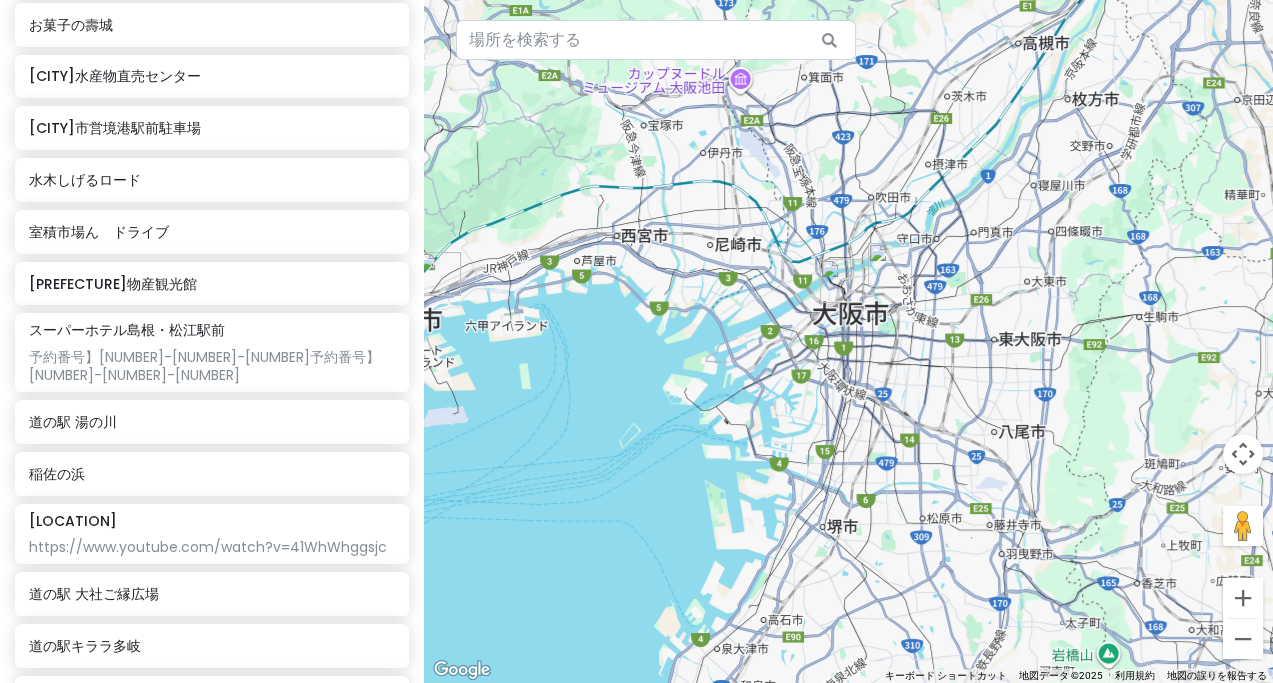 click at bounding box center [848, 341] 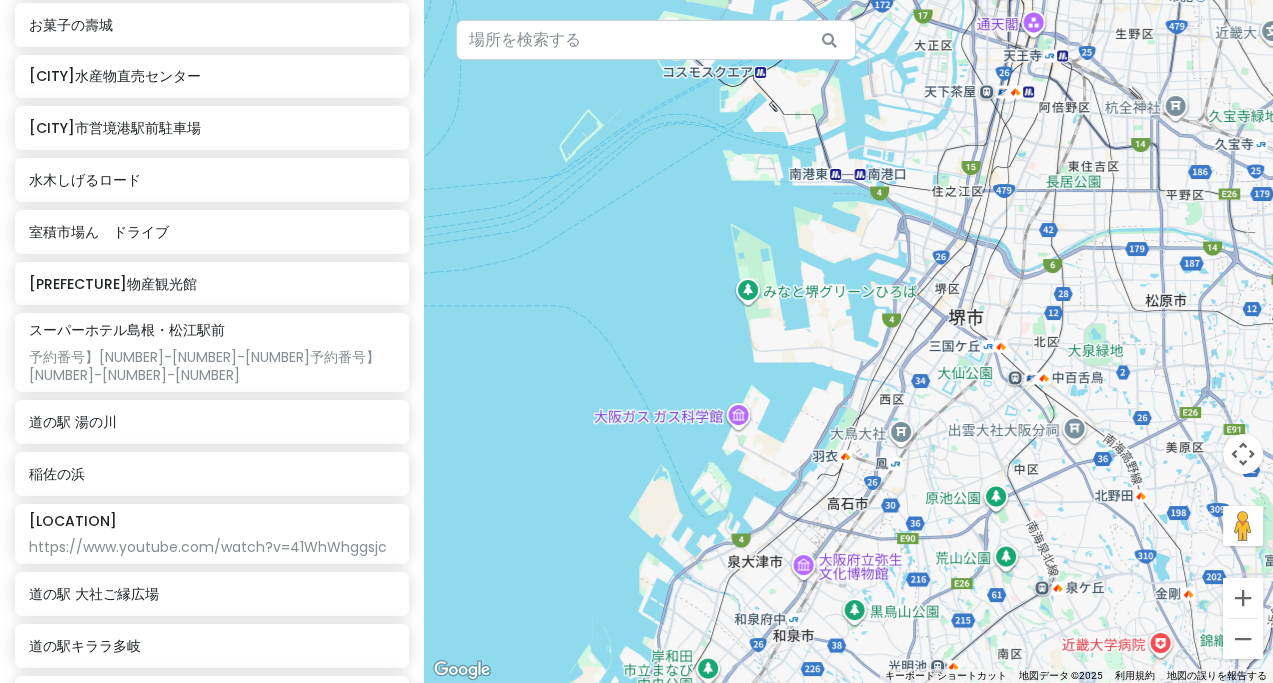 drag, startPoint x: 950, startPoint y: 288, endPoint x: 940, endPoint y: 291, distance: 10.440307 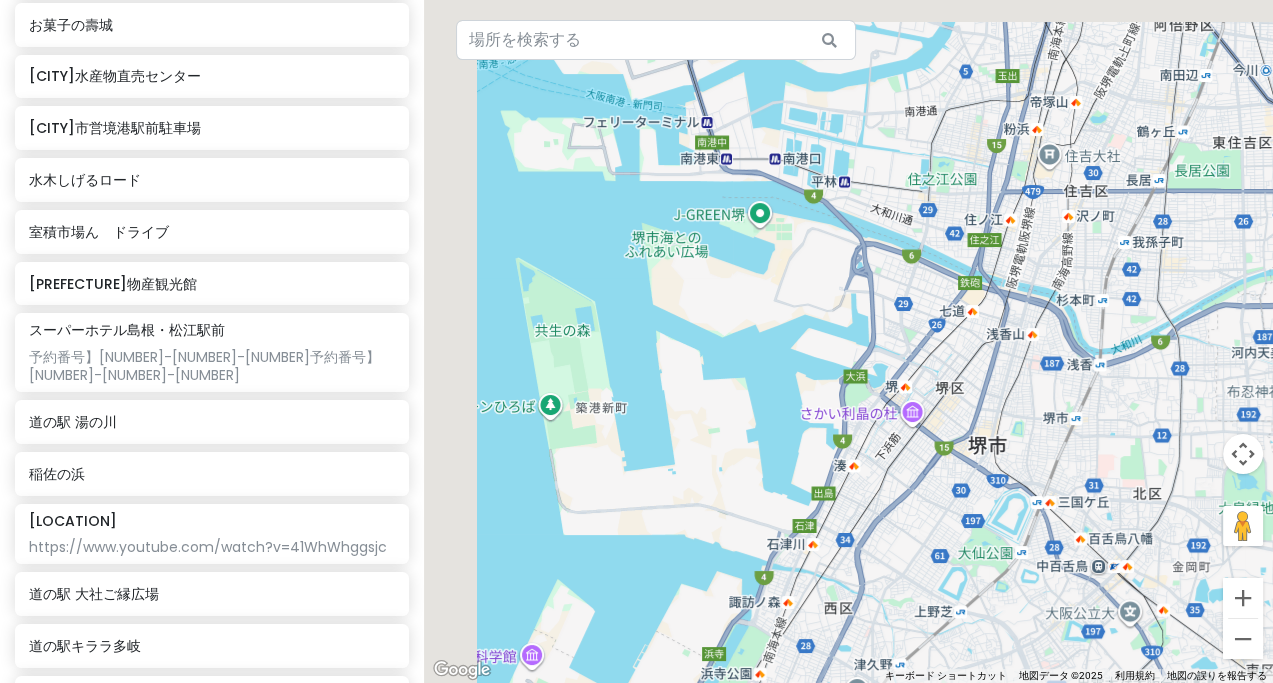 drag, startPoint x: 606, startPoint y: 219, endPoint x: 822, endPoint y: 303, distance: 231.7585 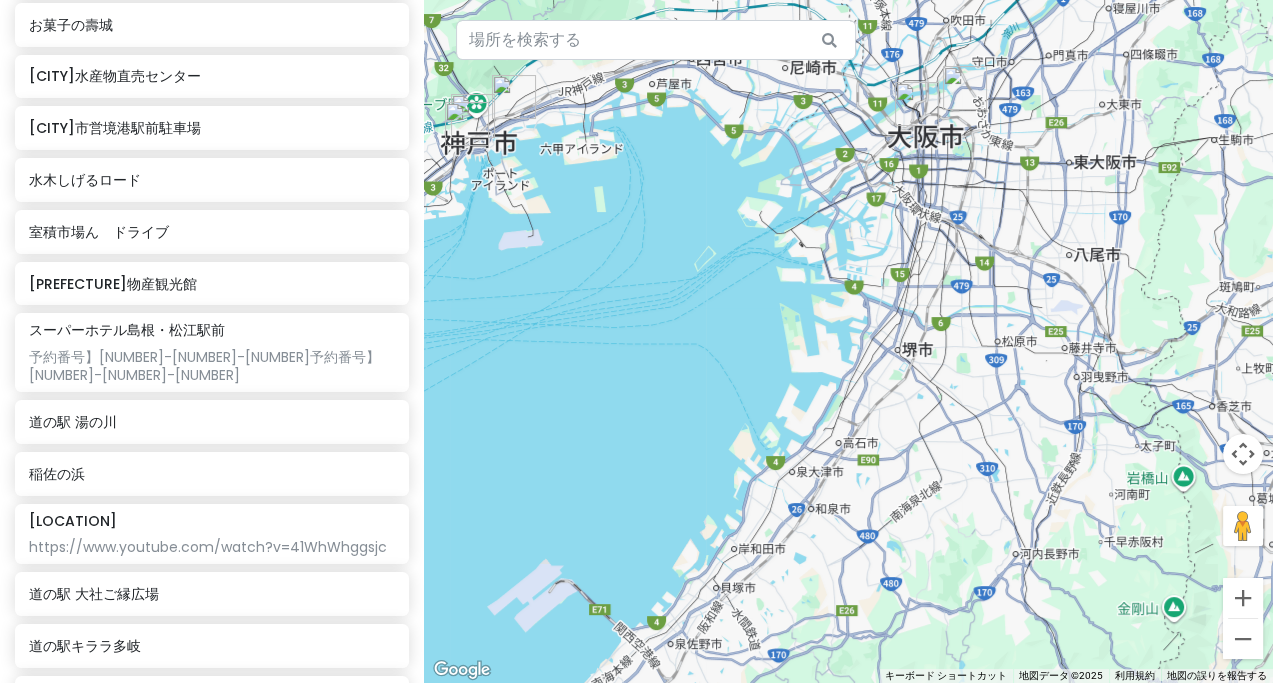 drag, startPoint x: 830, startPoint y: 347, endPoint x: 917, endPoint y: 347, distance: 87 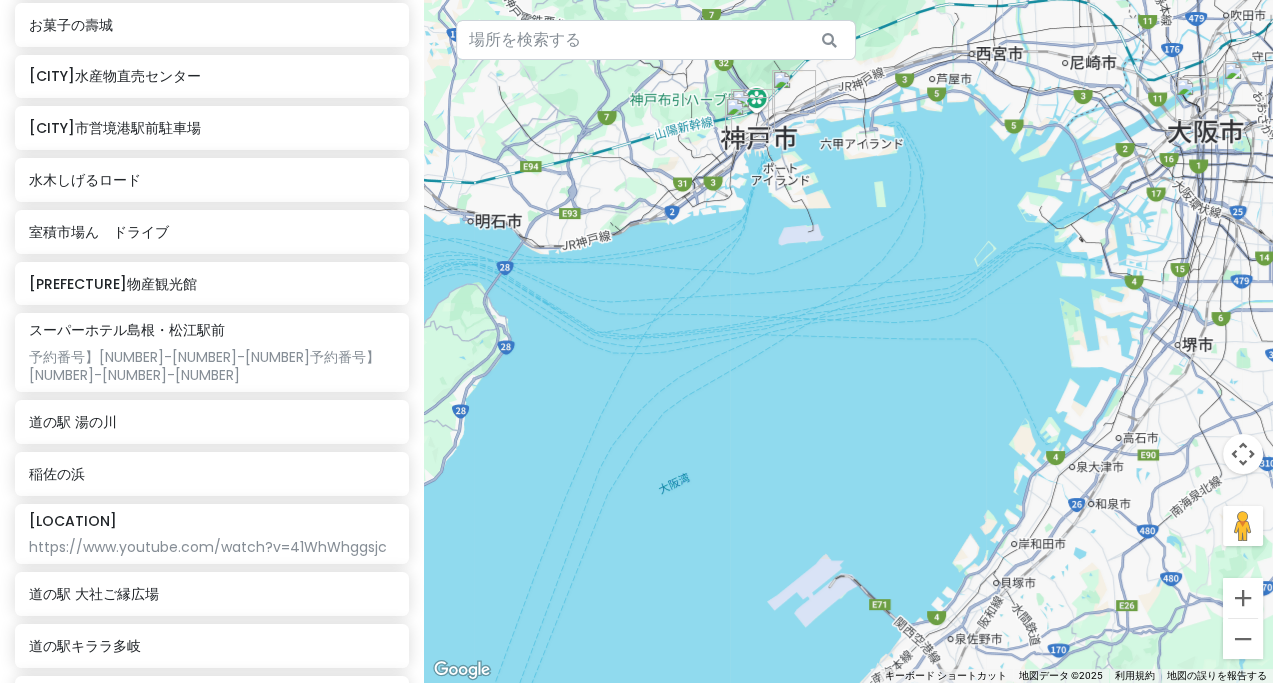 drag, startPoint x: 829, startPoint y: 200, endPoint x: 823, endPoint y: 189, distance: 12.529964 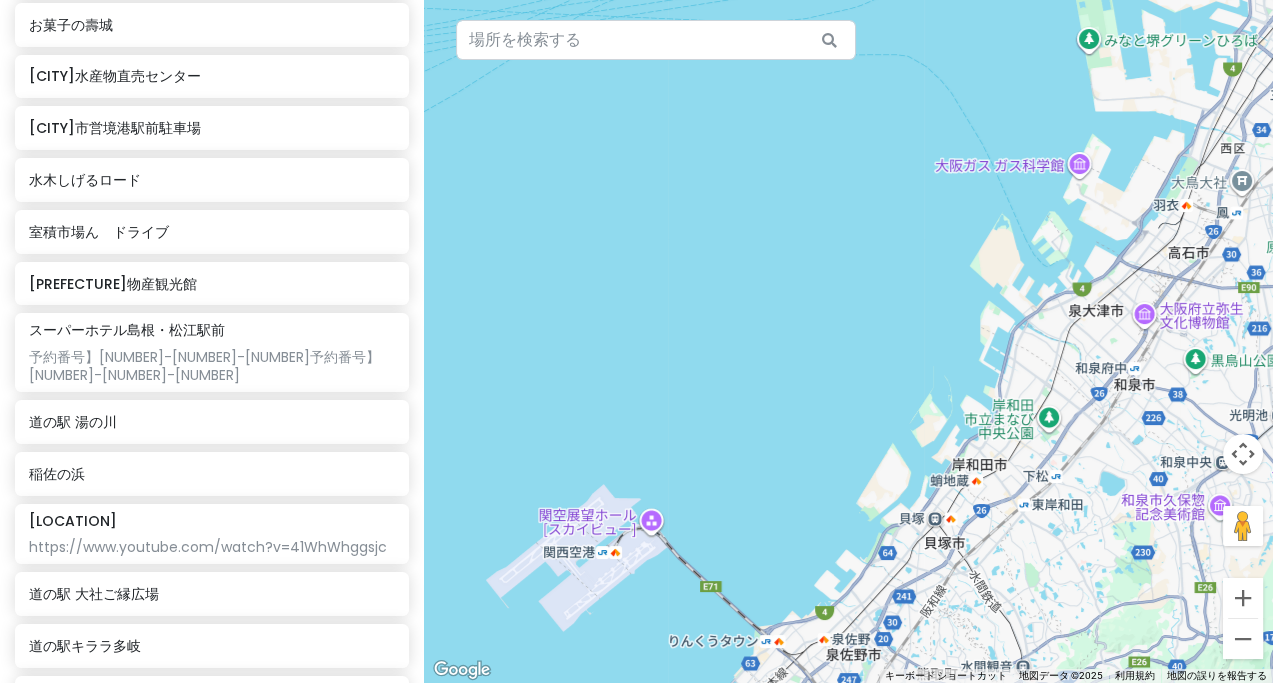 drag, startPoint x: 809, startPoint y: 346, endPoint x: 882, endPoint y: 193, distance: 169.52286 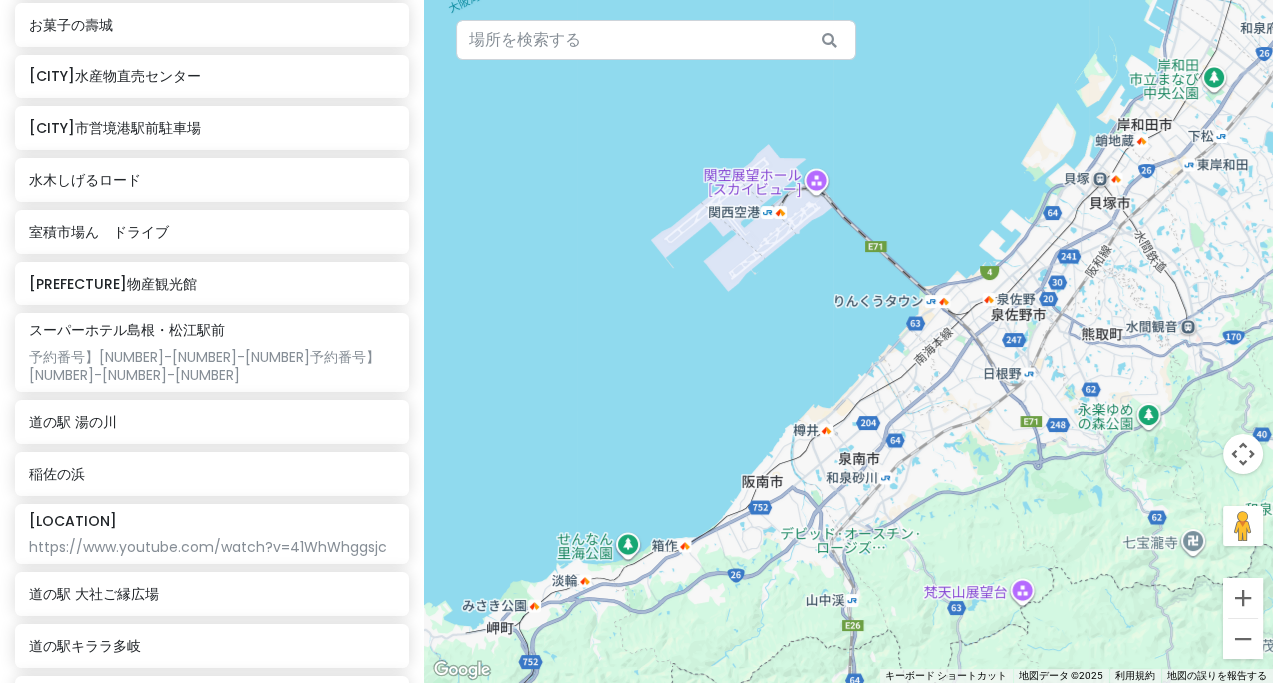 drag, startPoint x: 875, startPoint y: 225, endPoint x: 807, endPoint y: 367, distance: 157.44205 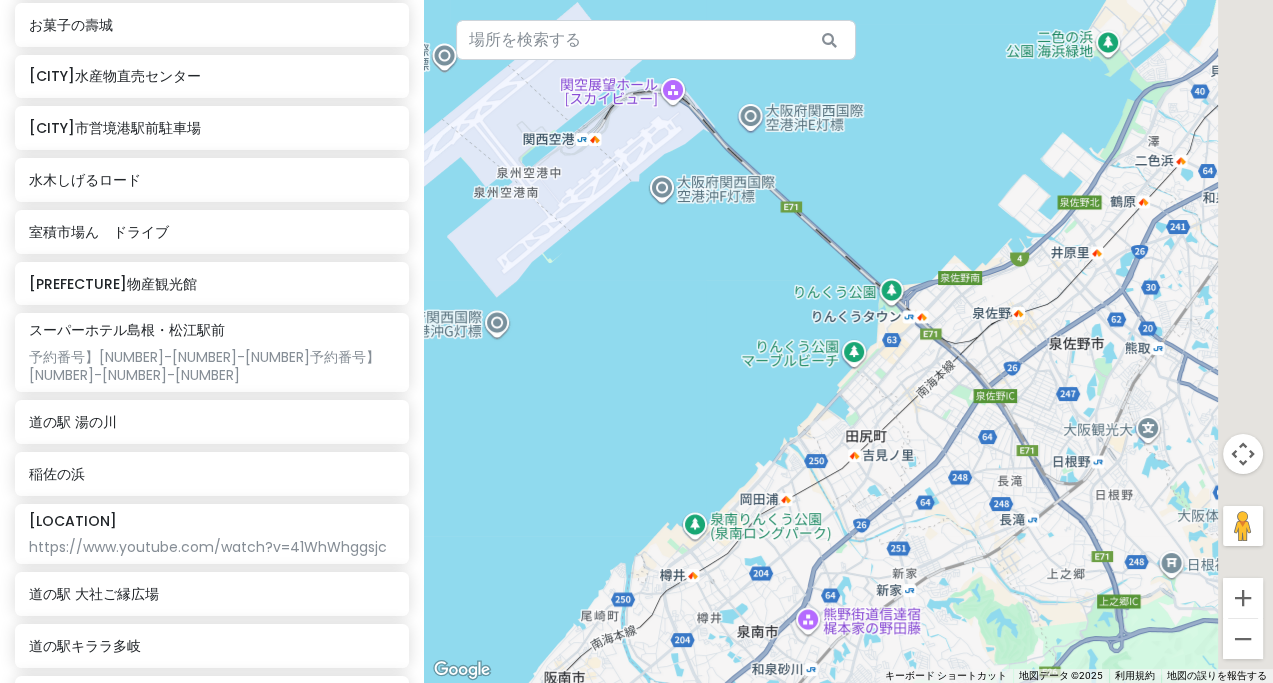 drag, startPoint x: 715, startPoint y: 248, endPoint x: 685, endPoint y: 222, distance: 39.698868 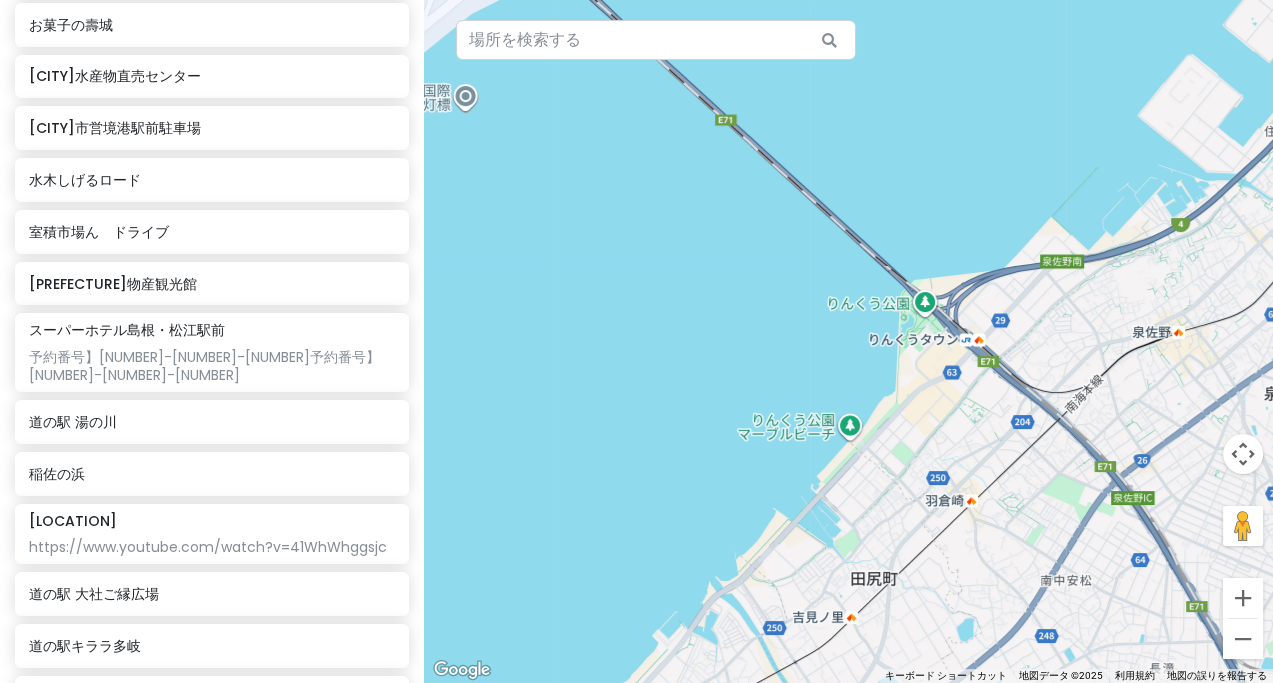 drag, startPoint x: 730, startPoint y: 325, endPoint x: 592, endPoint y: 196, distance: 188.90474 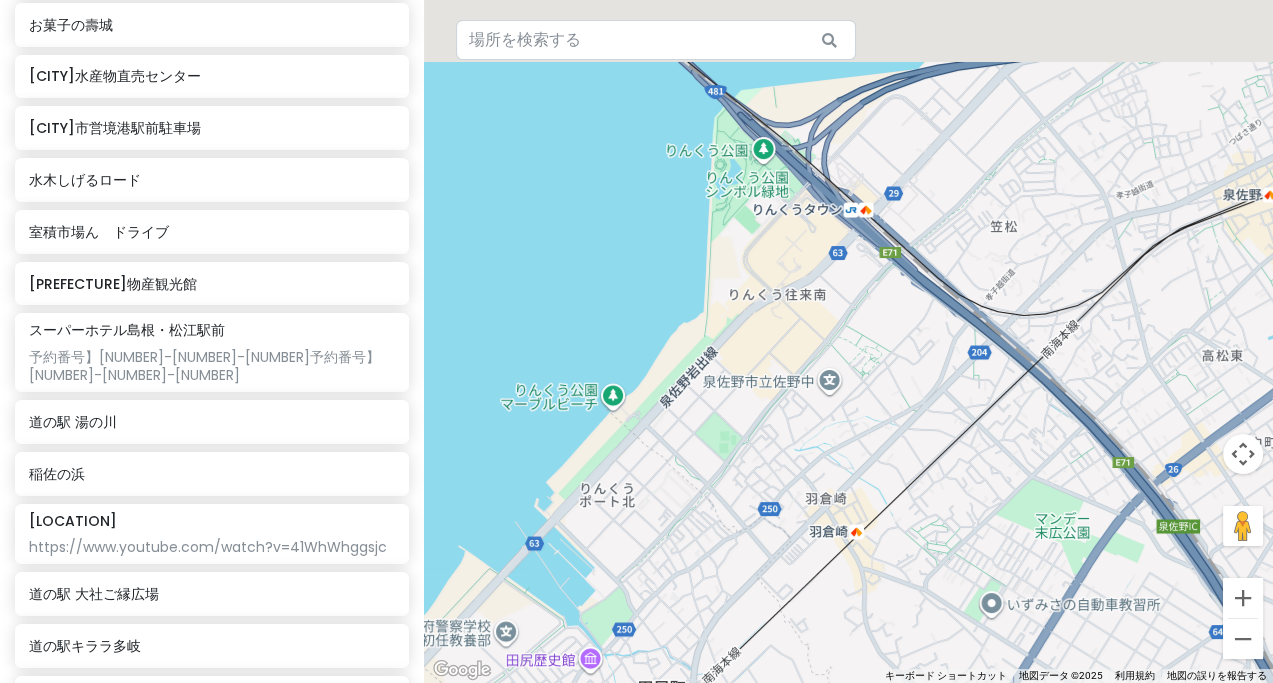 drag, startPoint x: 673, startPoint y: 201, endPoint x: 750, endPoint y: 392, distance: 205.93689 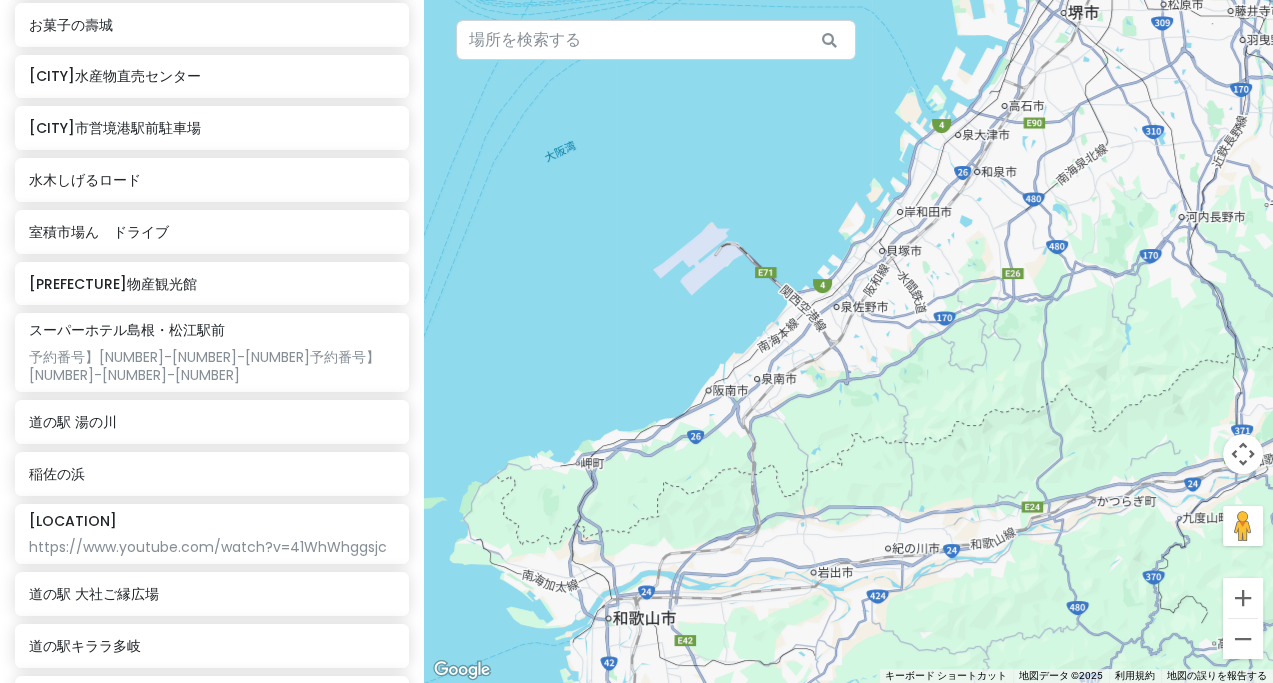 drag, startPoint x: 737, startPoint y: 144, endPoint x: 837, endPoint y: 253, distance: 147.92227 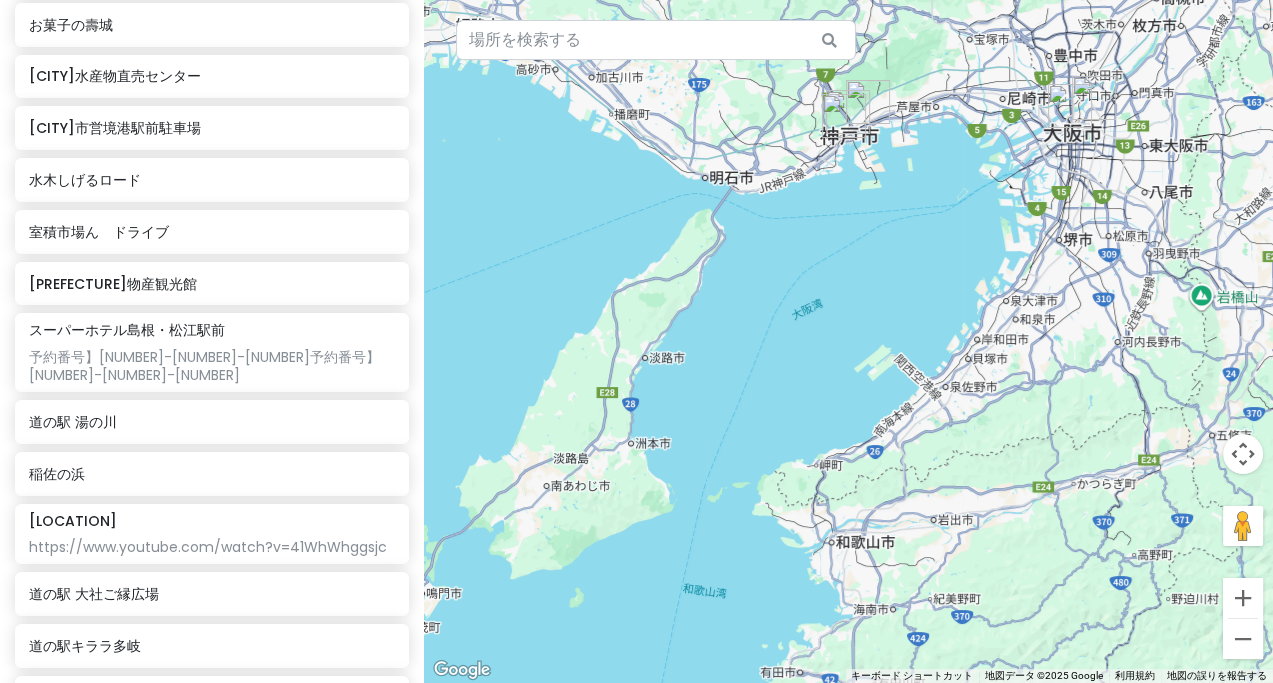 drag, startPoint x: 809, startPoint y: 243, endPoint x: 867, endPoint y: 360, distance: 130.58714 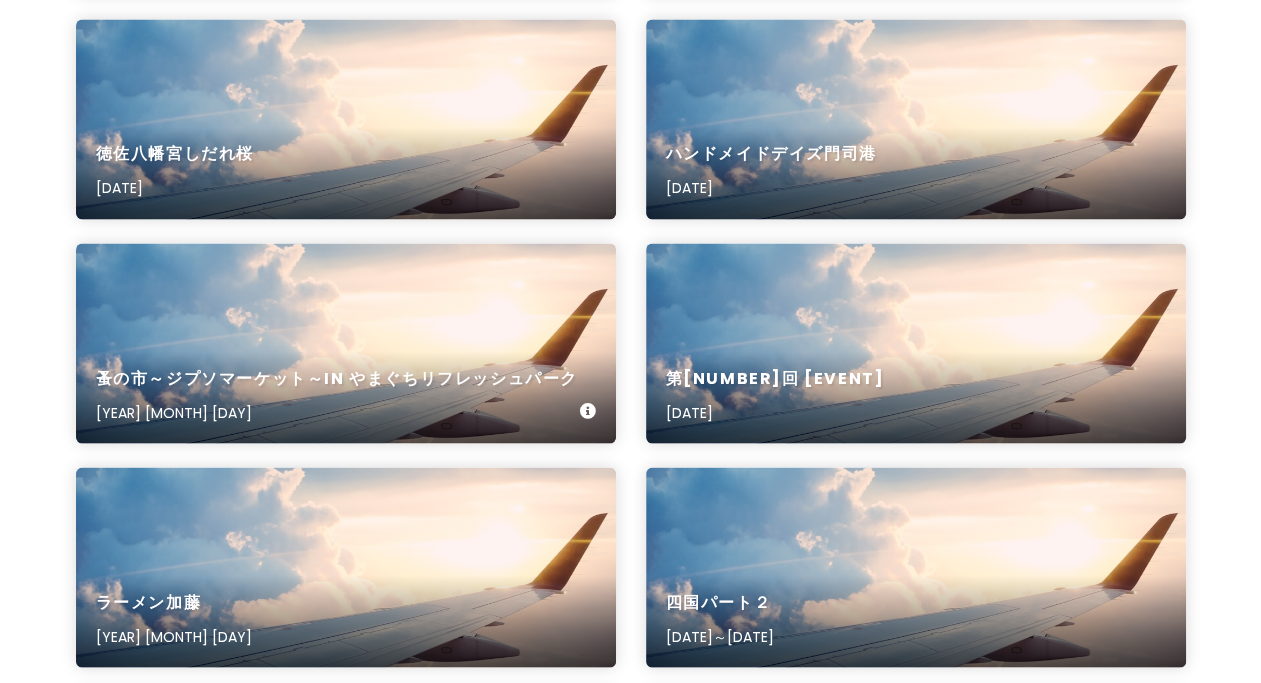 scroll, scrollTop: 2053, scrollLeft: 0, axis: vertical 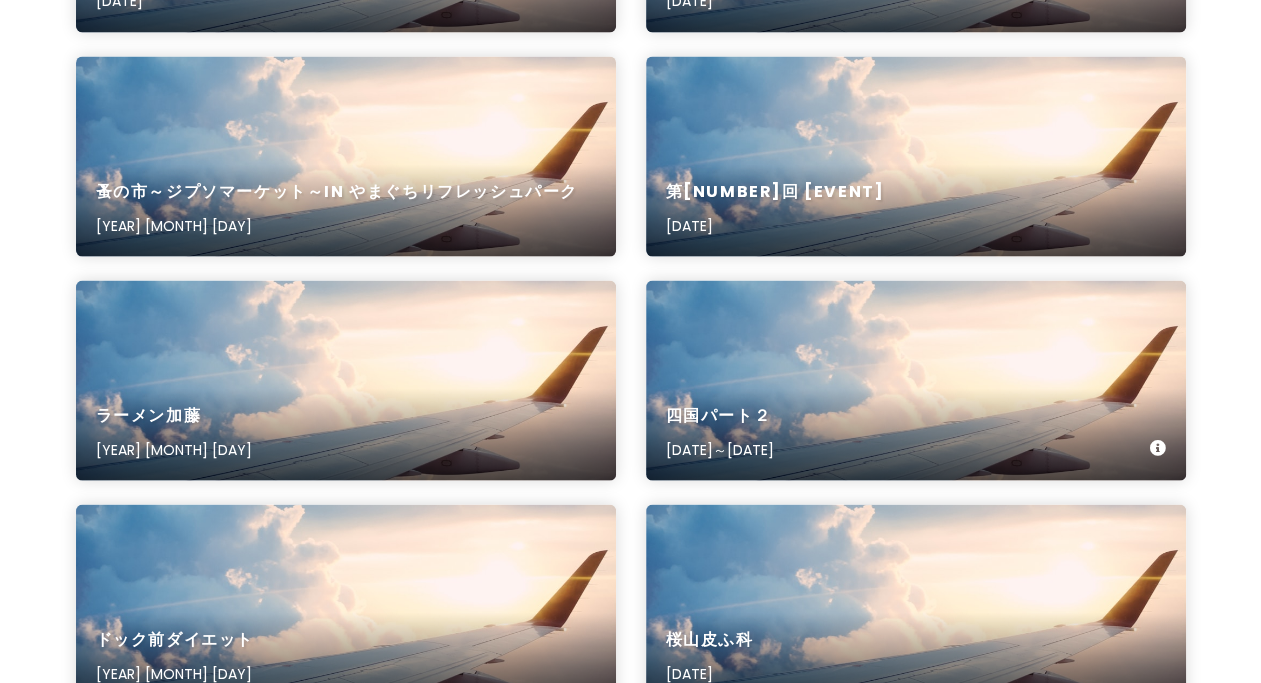 click on "[REGION]パート[NUMBER] [DATE]～[DATE]" at bounding box center [916, 380] 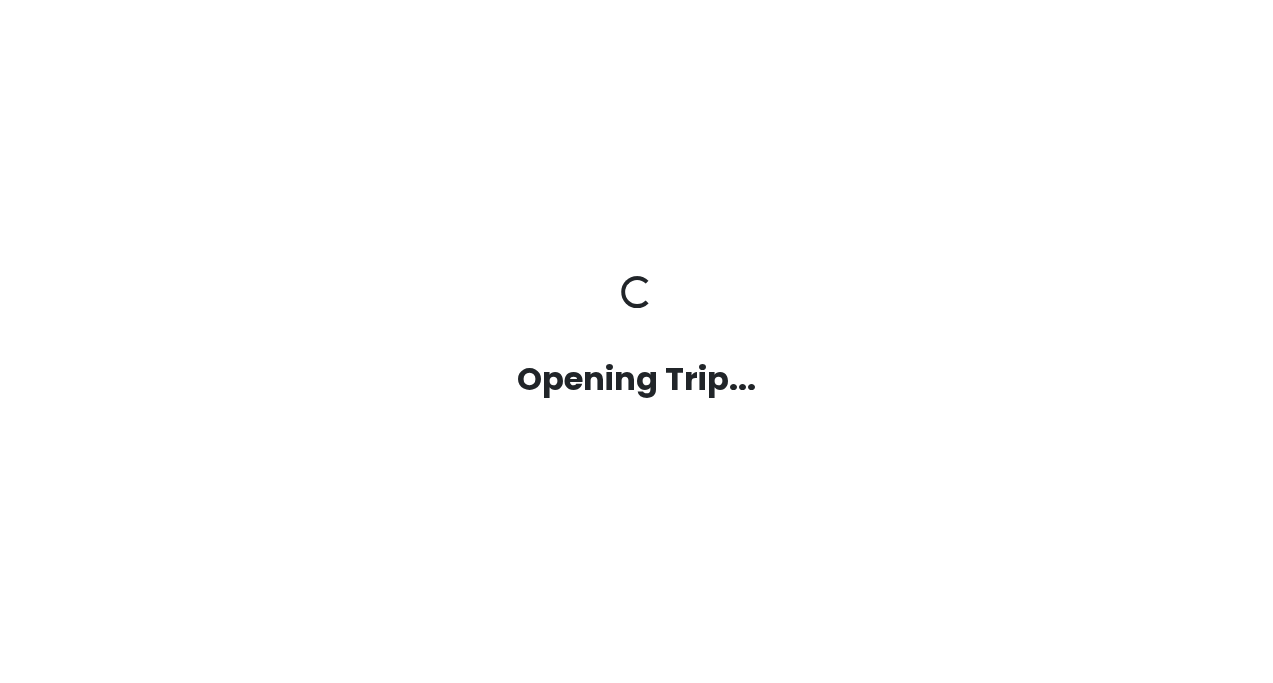 scroll, scrollTop: 0, scrollLeft: 0, axis: both 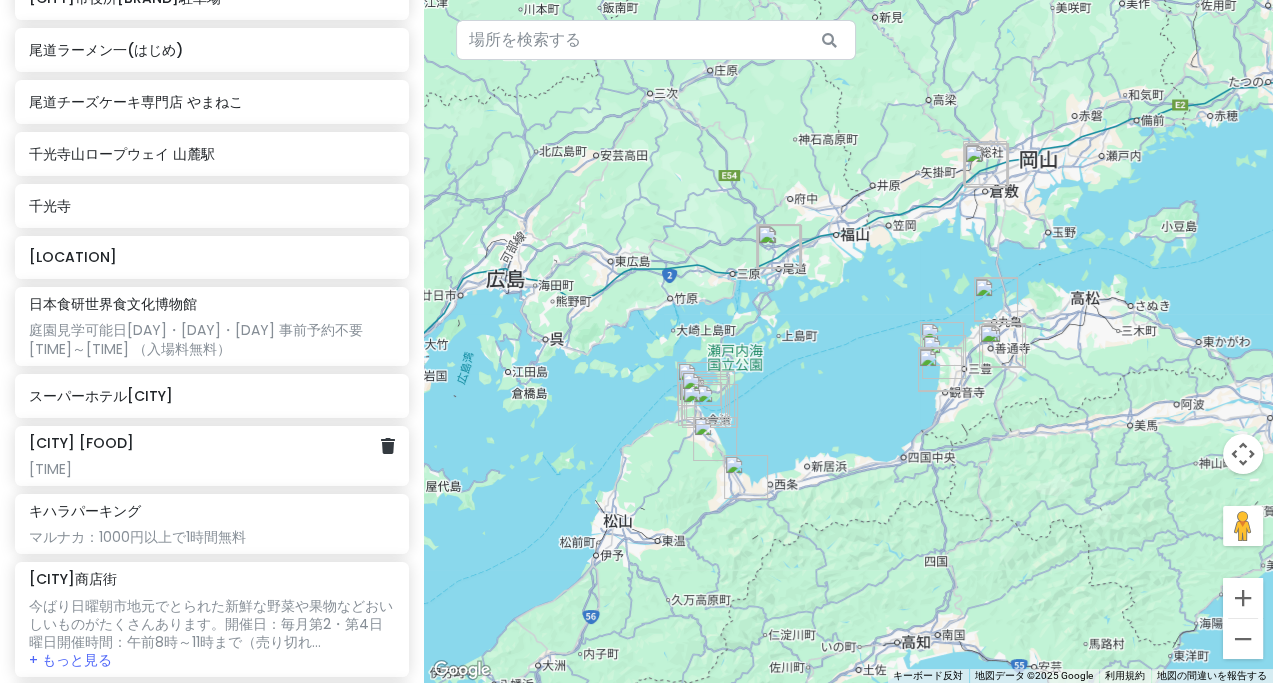 click on "[CITY] [FOOD]" at bounding box center [81, 443] 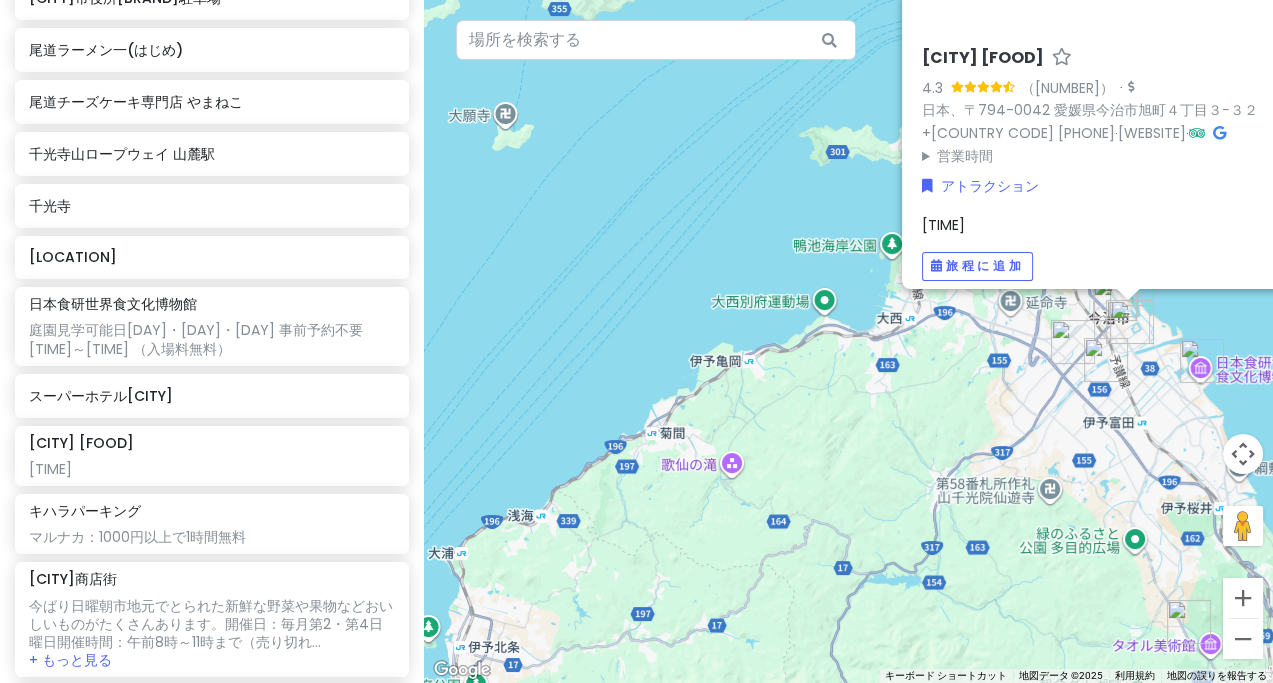 drag, startPoint x: 902, startPoint y: 378, endPoint x: 747, endPoint y: 421, distance: 160.85397 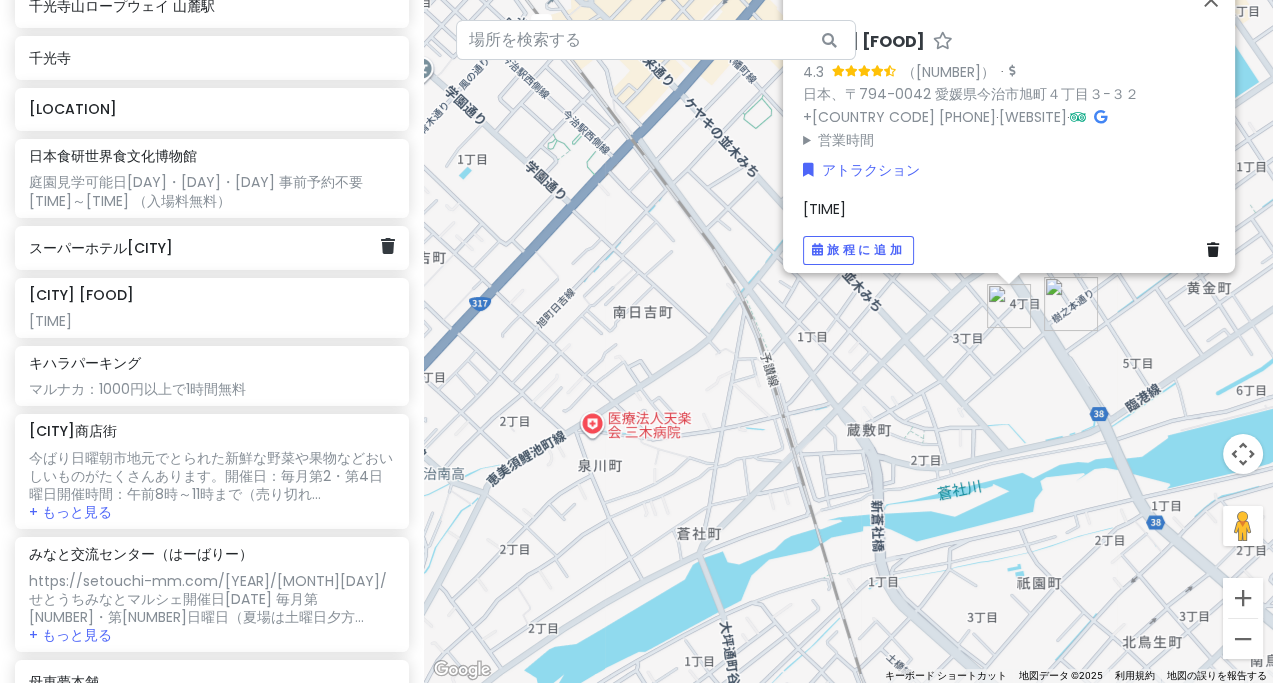 scroll, scrollTop: 560, scrollLeft: 0, axis: vertical 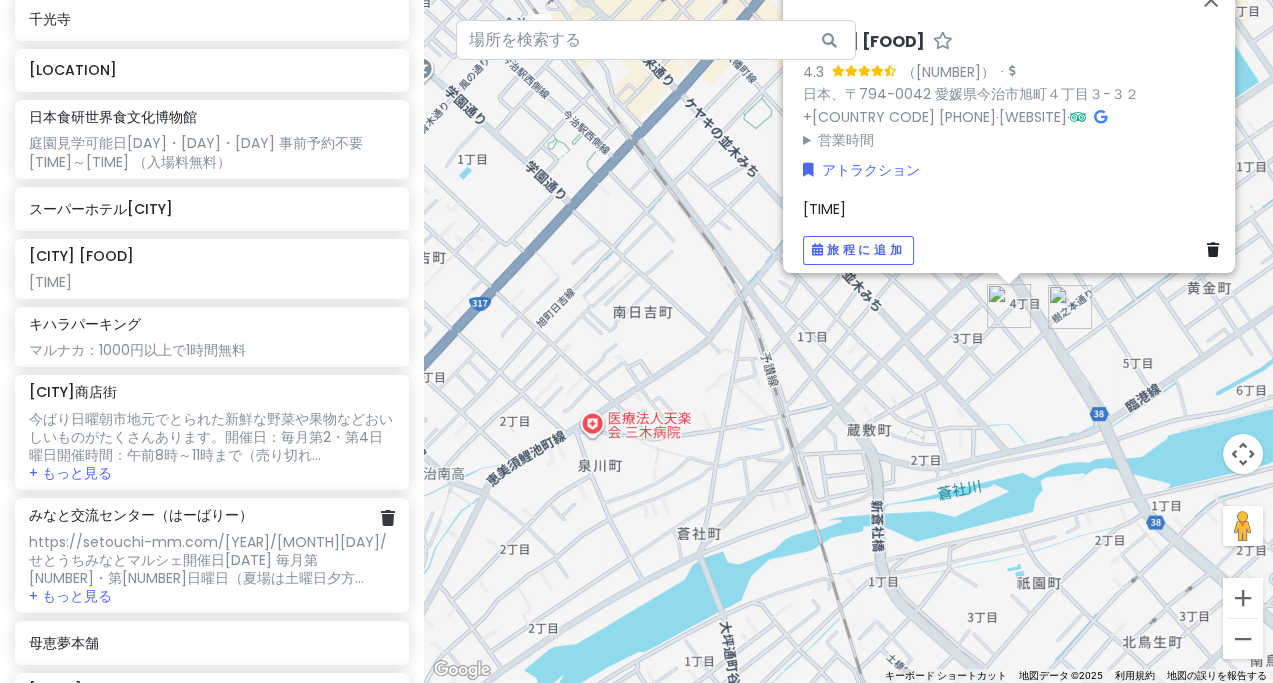 click on "https://setouchi-mm.com/[YEAR]/[MONTH][DAY]/せとうちみなとマルシェ開催日" at bounding box center (78, 143) 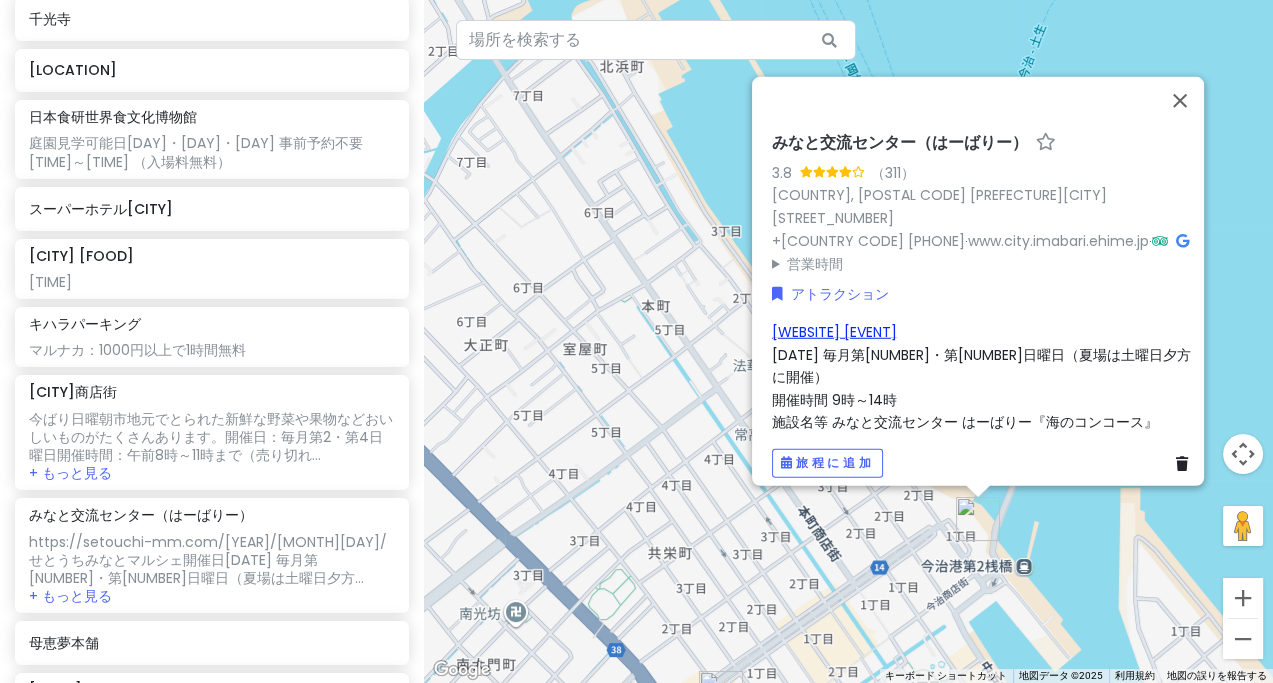 click on "[WEBSITE] [EVENT]" at bounding box center [834, 332] 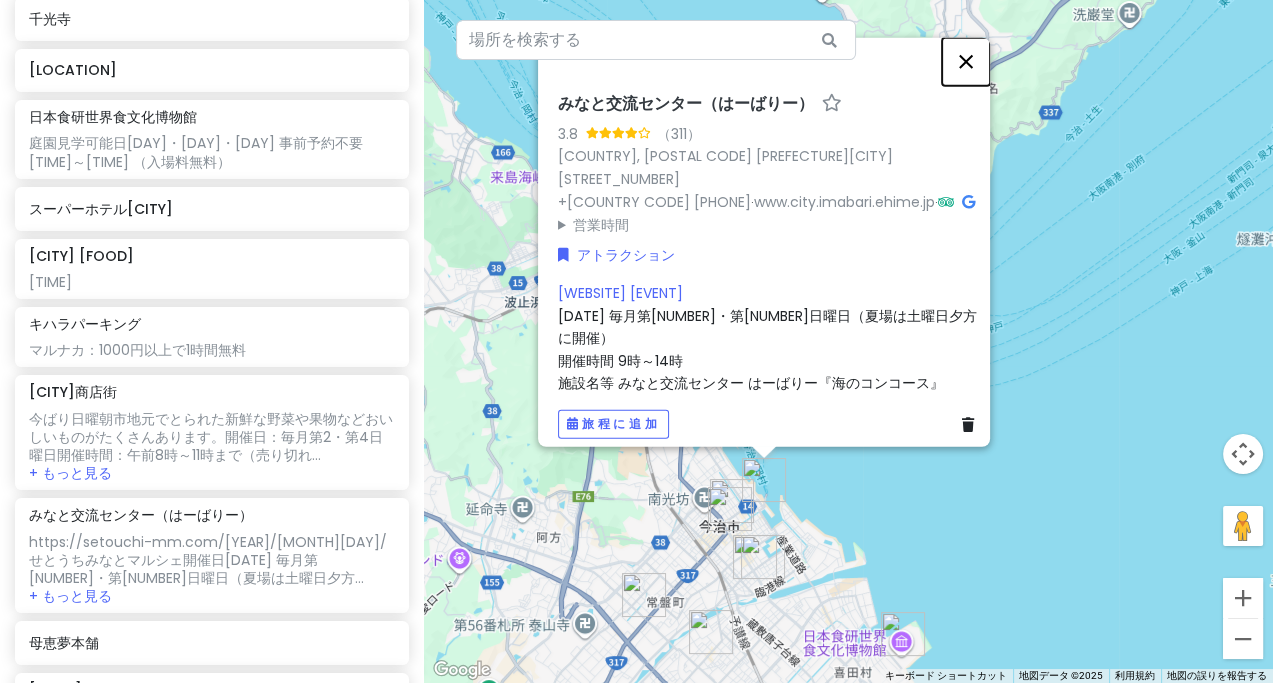 click at bounding box center (966, 61) 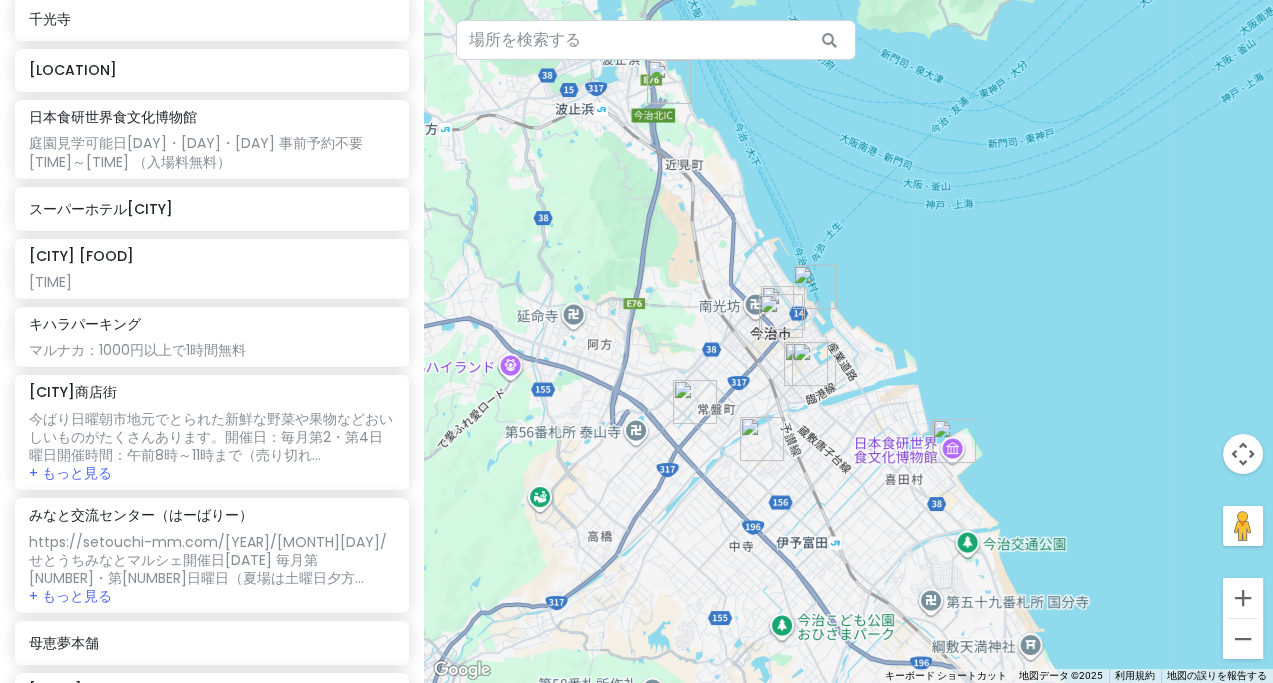 drag, startPoint x: 885, startPoint y: 341, endPoint x: 908, endPoint y: 253, distance: 90.95603 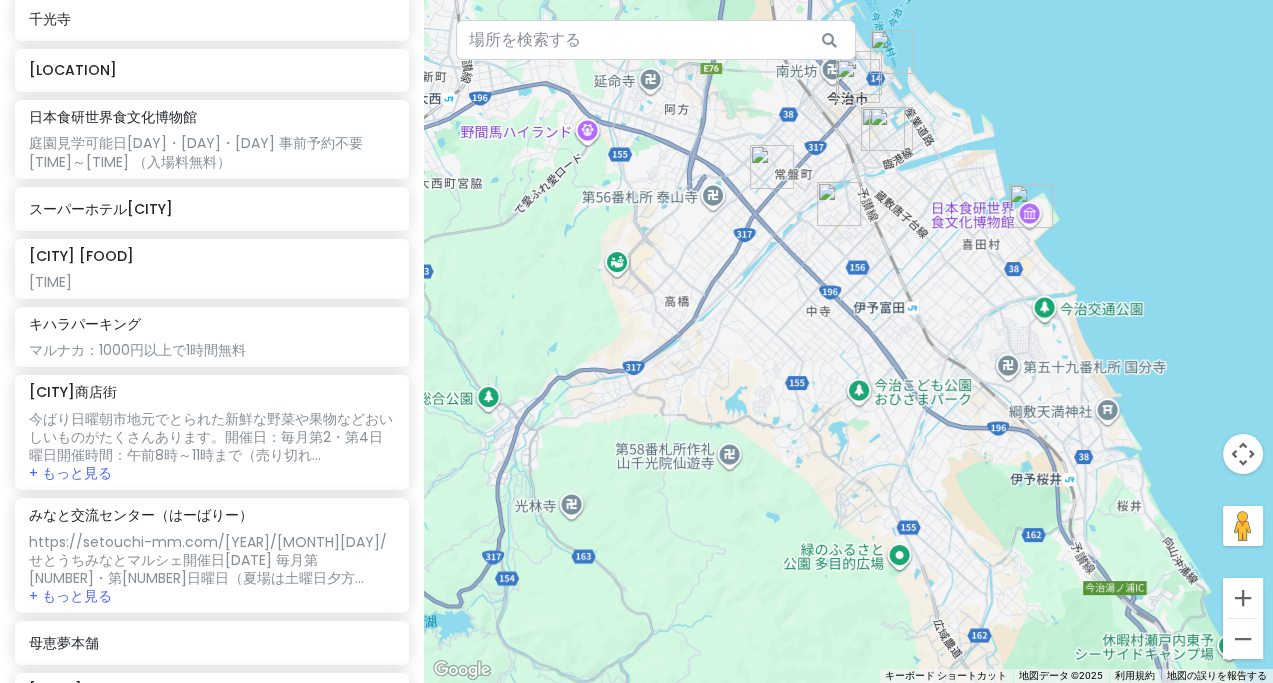 drag, startPoint x: 837, startPoint y: 255, endPoint x: 845, endPoint y: 306, distance: 51.62364 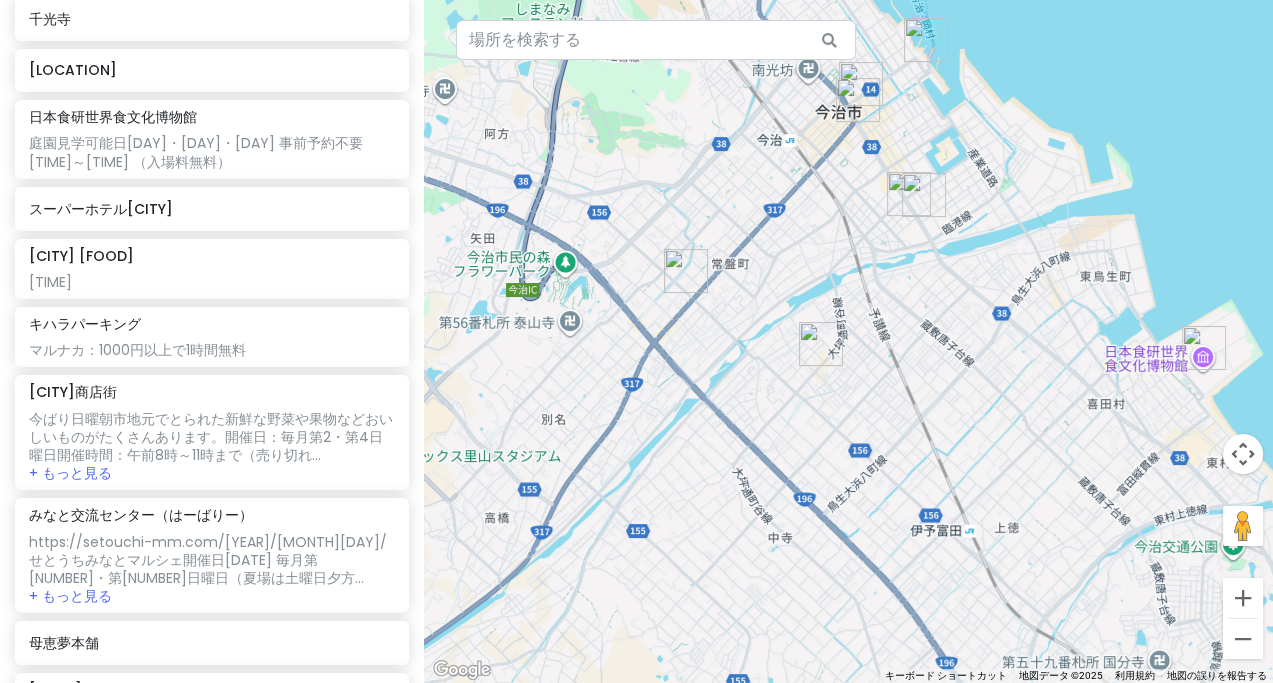 drag, startPoint x: 879, startPoint y: 297, endPoint x: 760, endPoint y: 239, distance: 132.38202 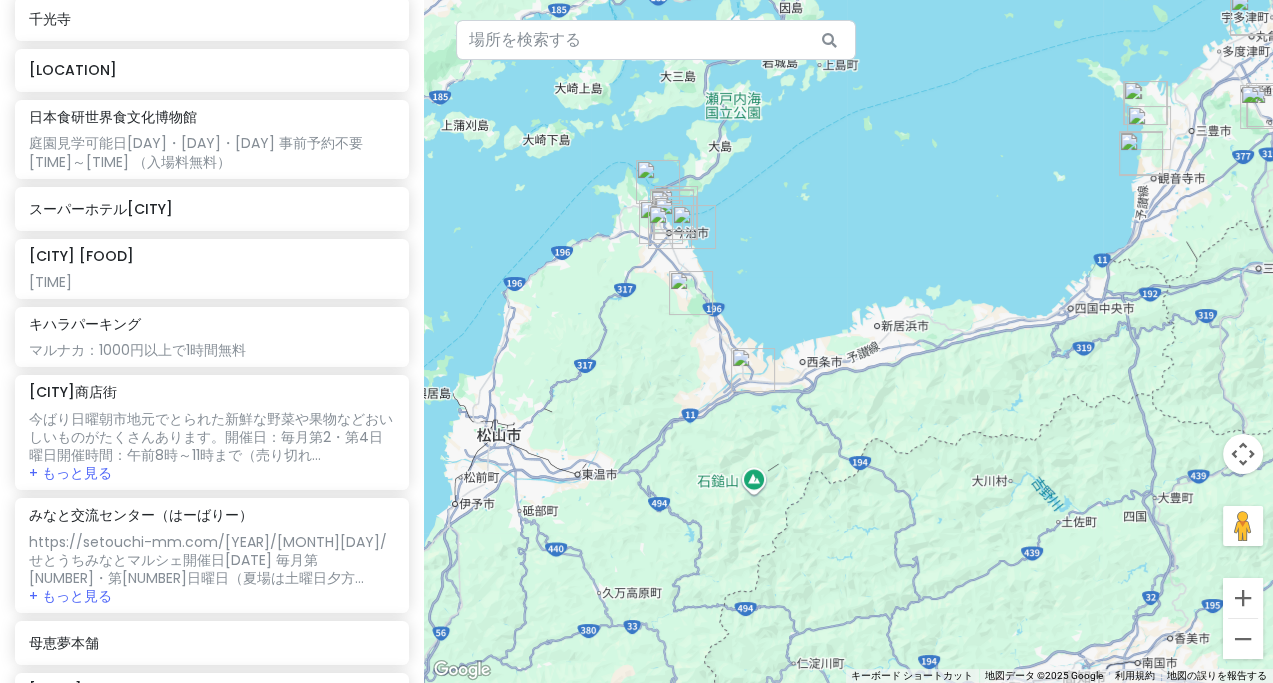 click at bounding box center [848, 341] 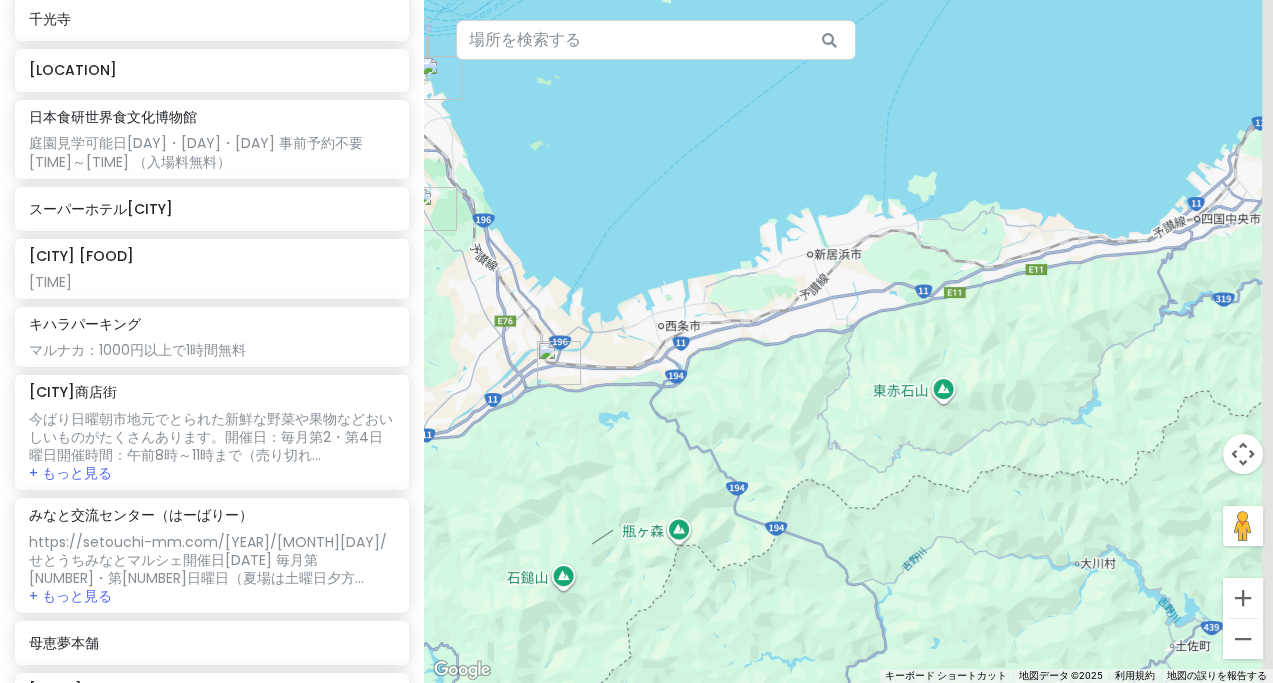 drag, startPoint x: 775, startPoint y: 346, endPoint x: 763, endPoint y: 351, distance: 13 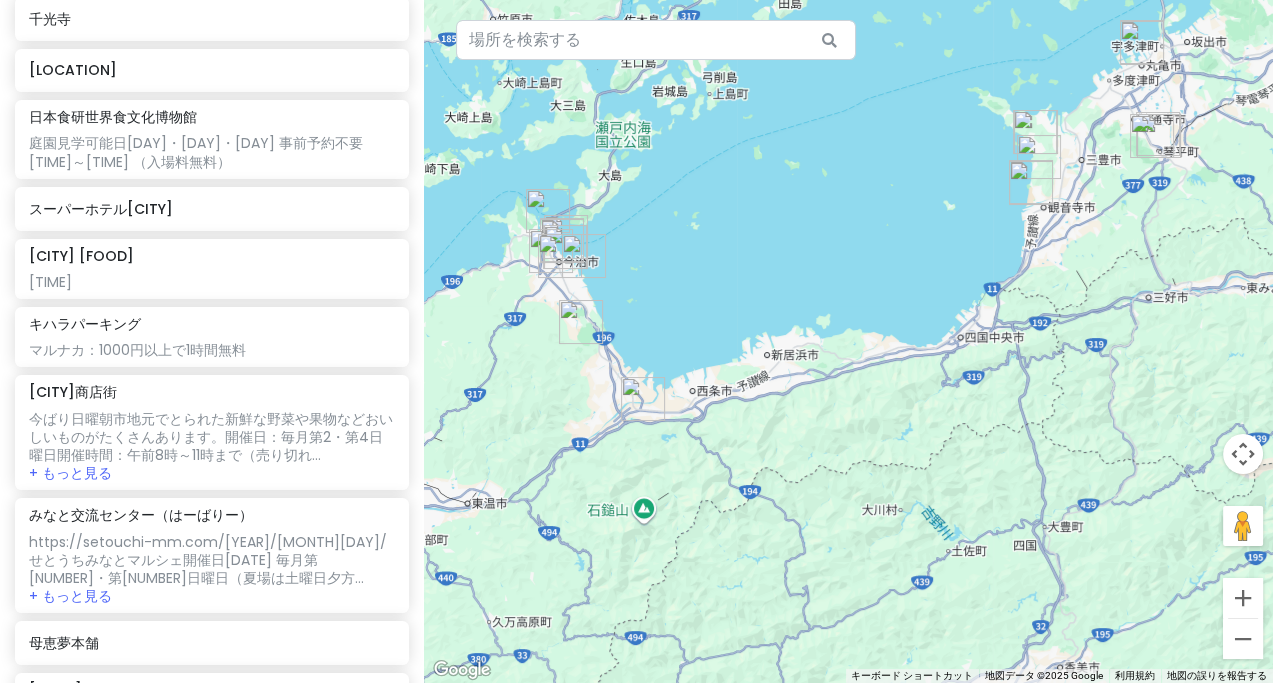 drag, startPoint x: 866, startPoint y: 278, endPoint x: 715, endPoint y: 391, distance: 188.60011 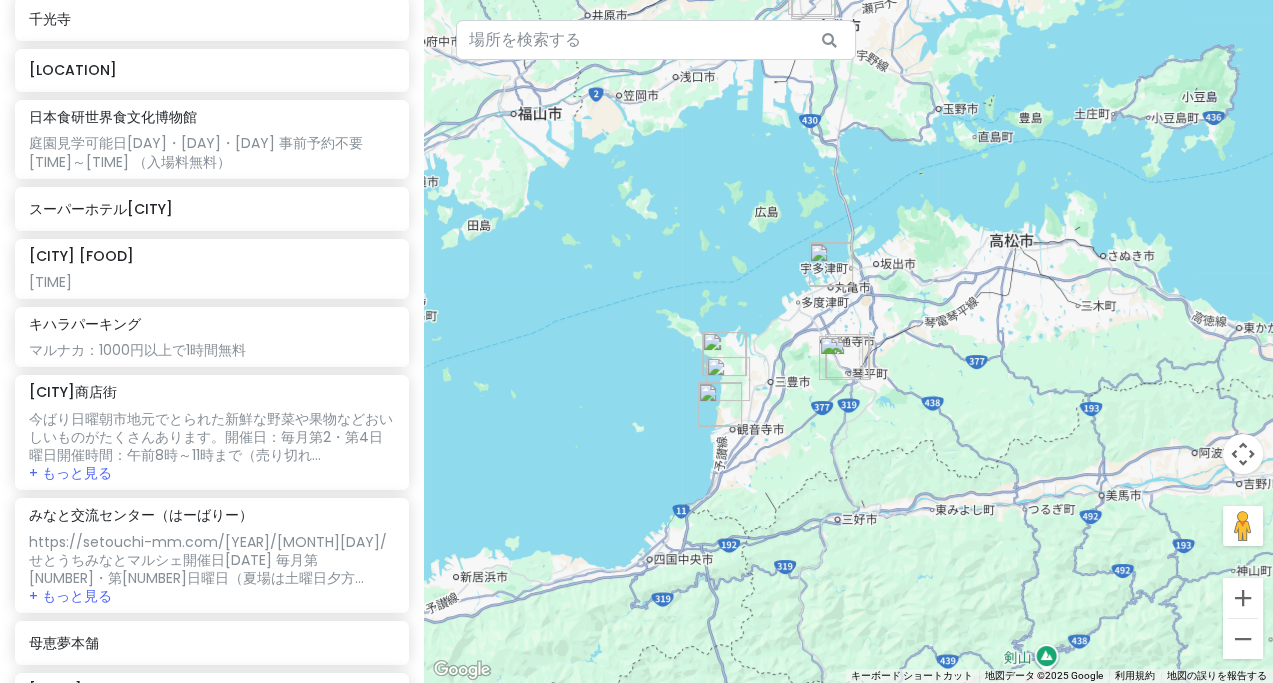 drag, startPoint x: 1057, startPoint y: 329, endPoint x: 856, endPoint y: 335, distance: 201.08954 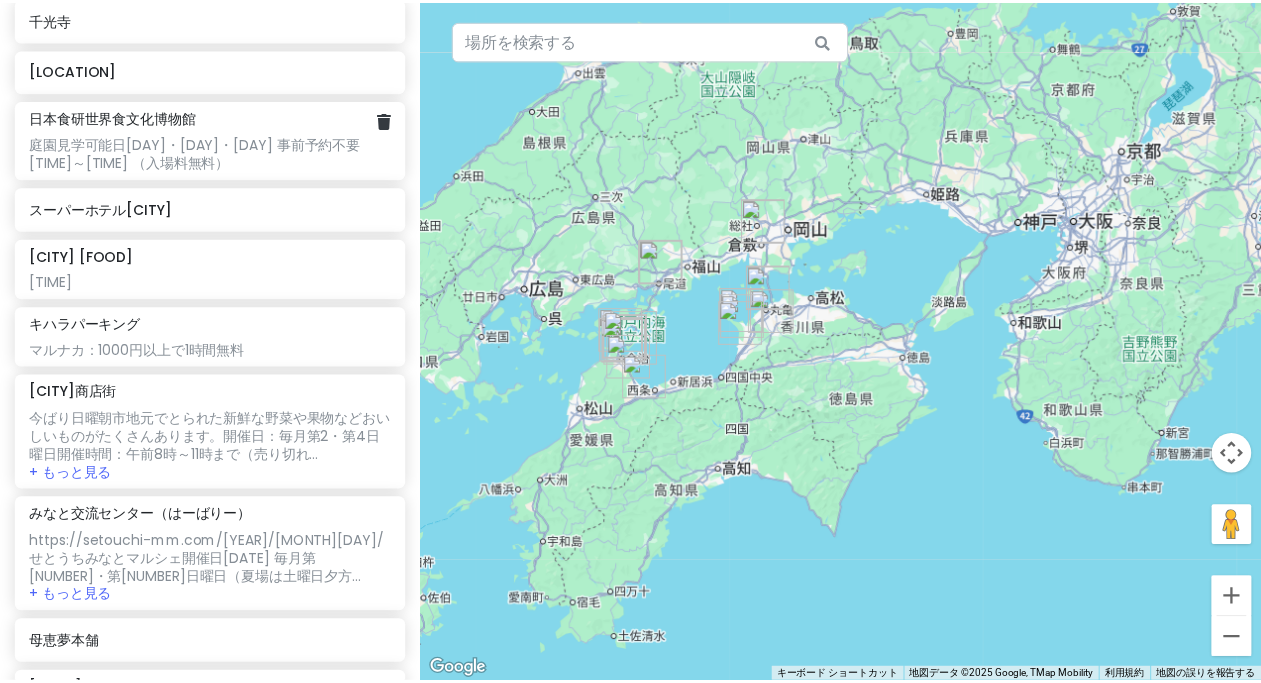 scroll, scrollTop: 0, scrollLeft: 0, axis: both 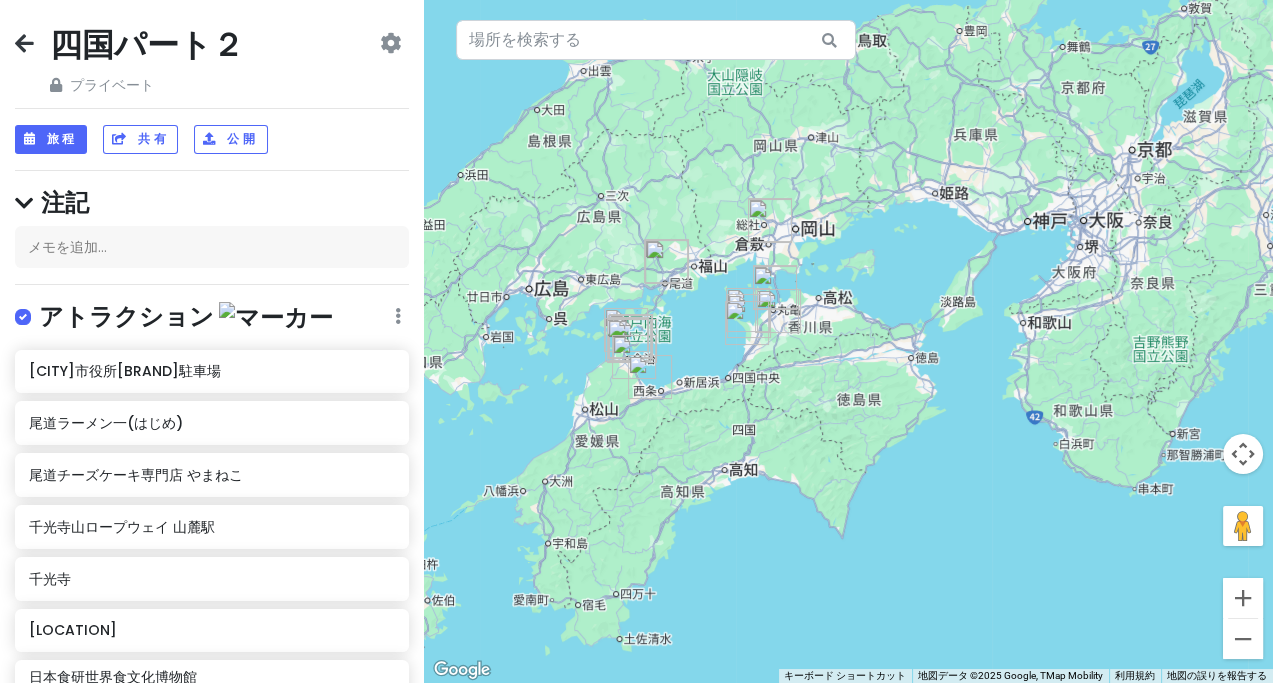 click at bounding box center [24, 43] 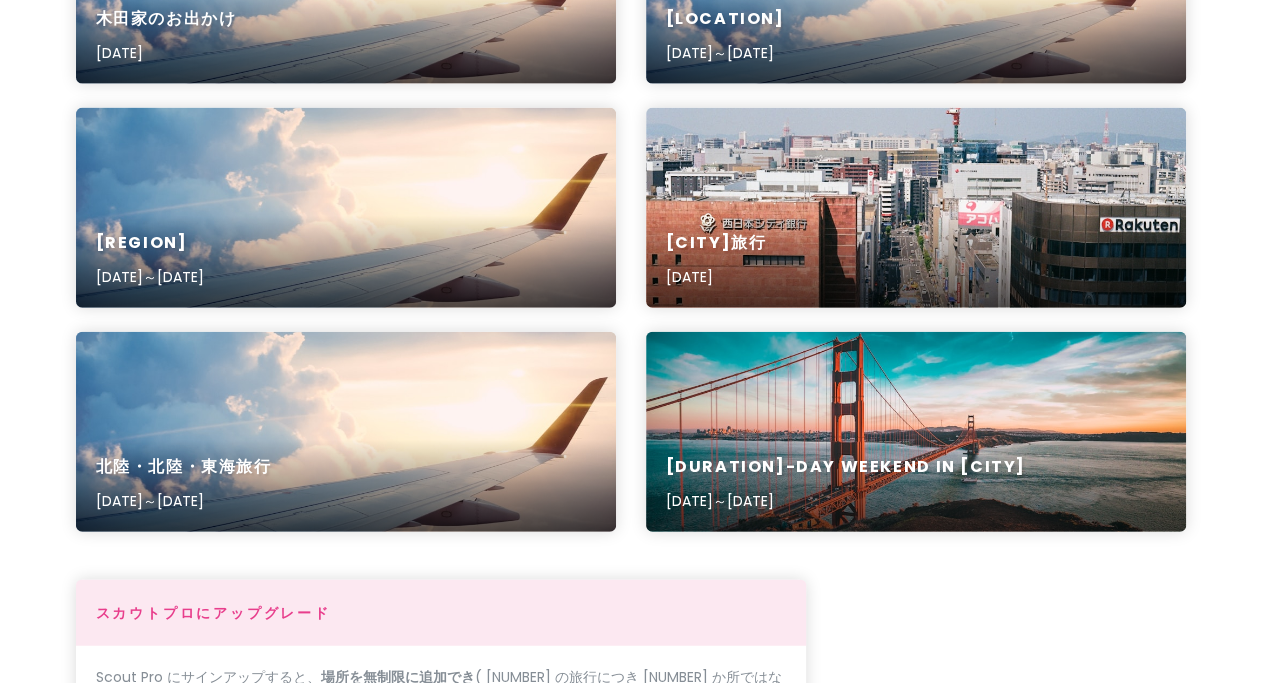 scroll, scrollTop: 11386, scrollLeft: 0, axis: vertical 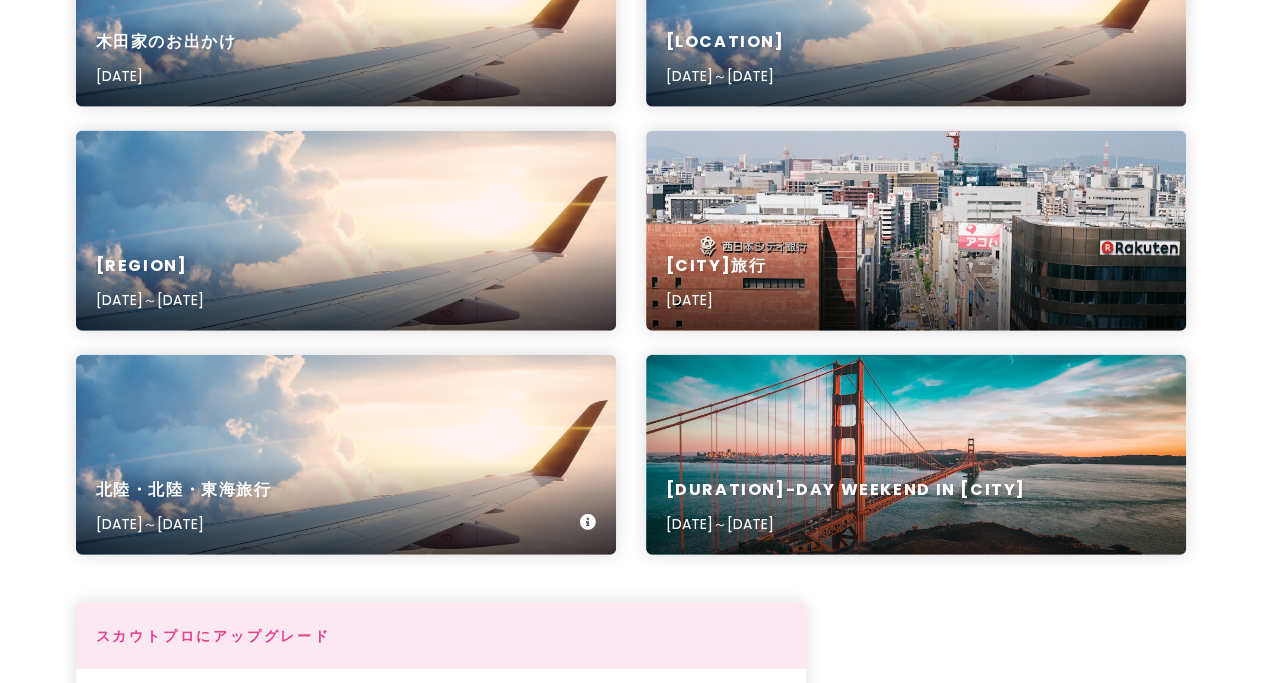 click on "[REGION]旅行 [DATE]～[DATE]" at bounding box center [346, 455] 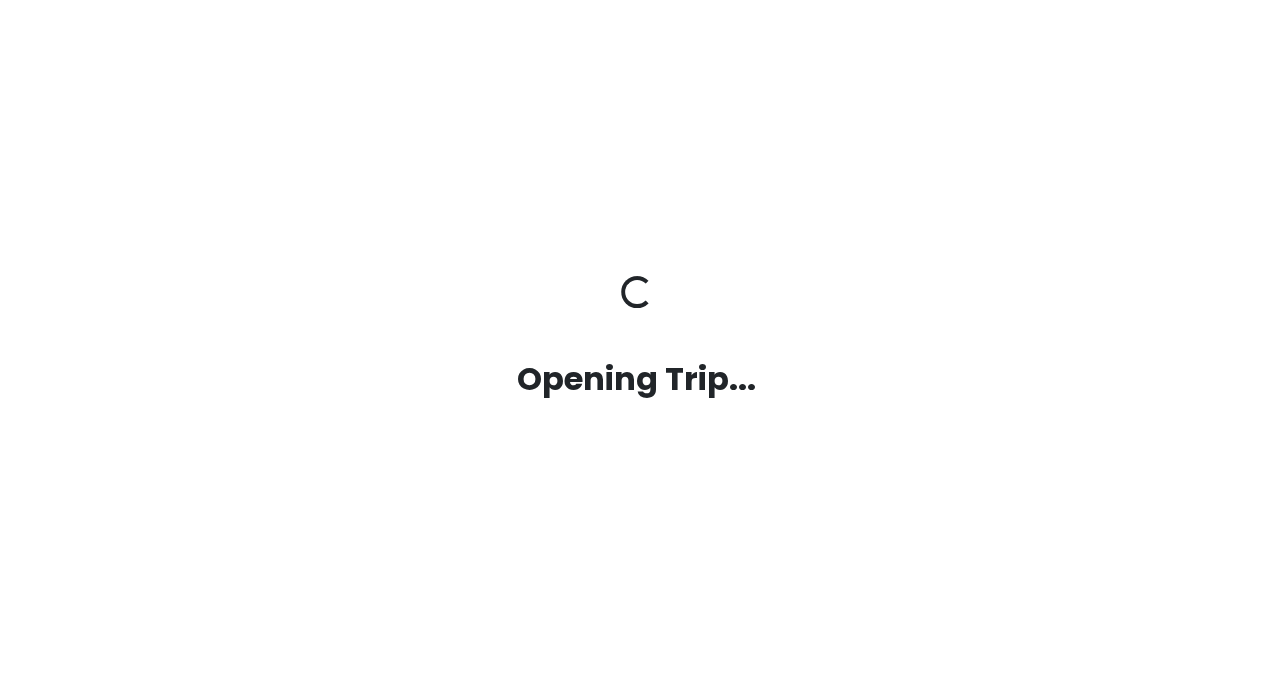 scroll, scrollTop: 0, scrollLeft: 0, axis: both 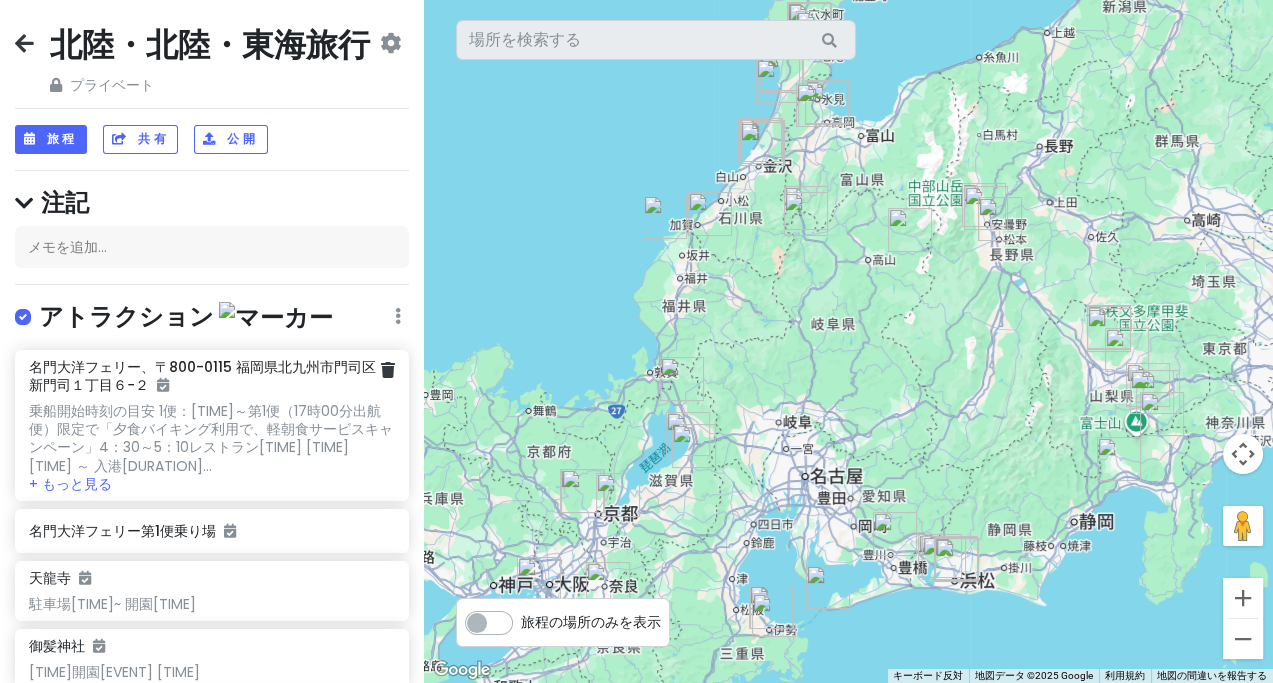 click on "名門大洋フェリー、〒800-0115 福岡県北九州市門司区新門司１丁目６−２" at bounding box center (202, 376) 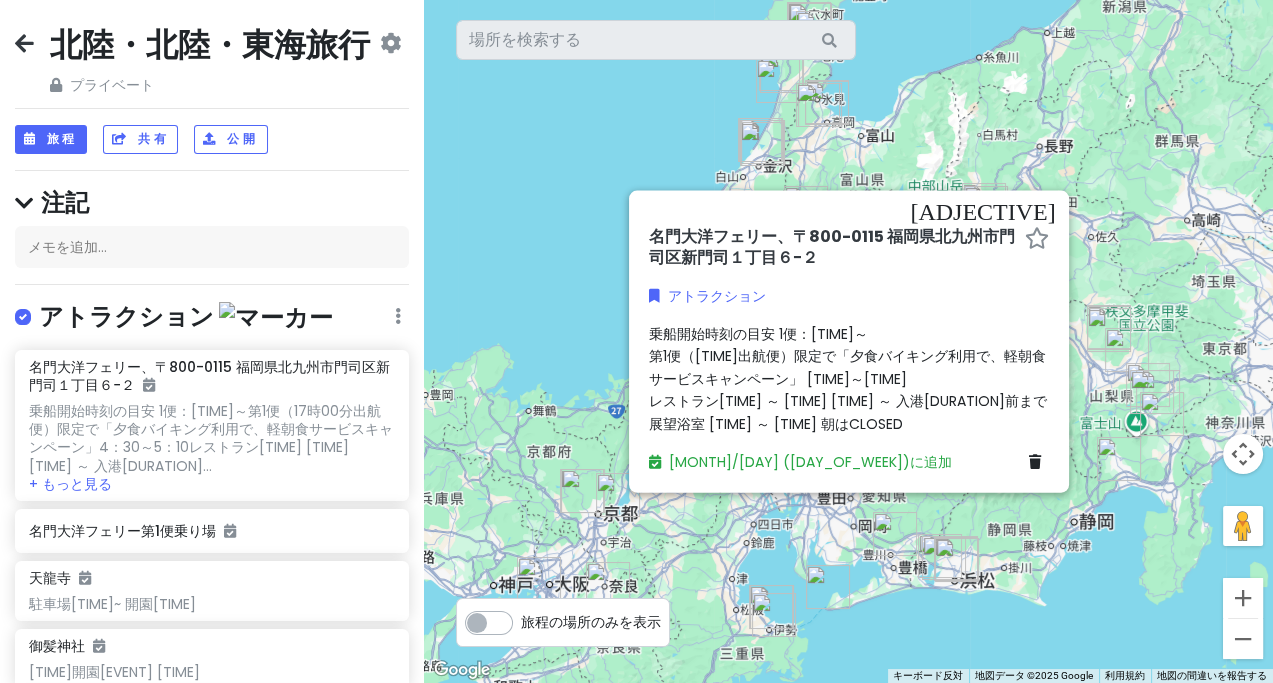 click on "名門大洋フェリー、〒800-0115 福岡県北九州市門司区新門司１丁目６−２" at bounding box center [832, 247] 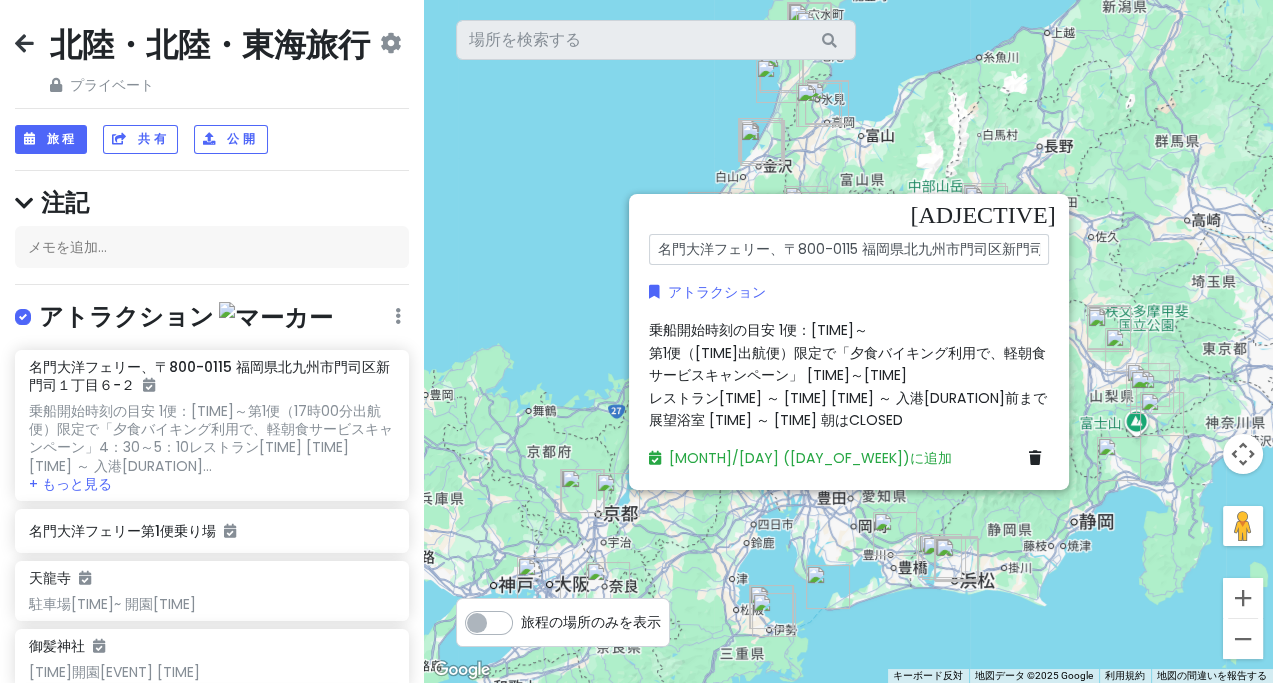 scroll, scrollTop: 0, scrollLeft: 81, axis: horizontal 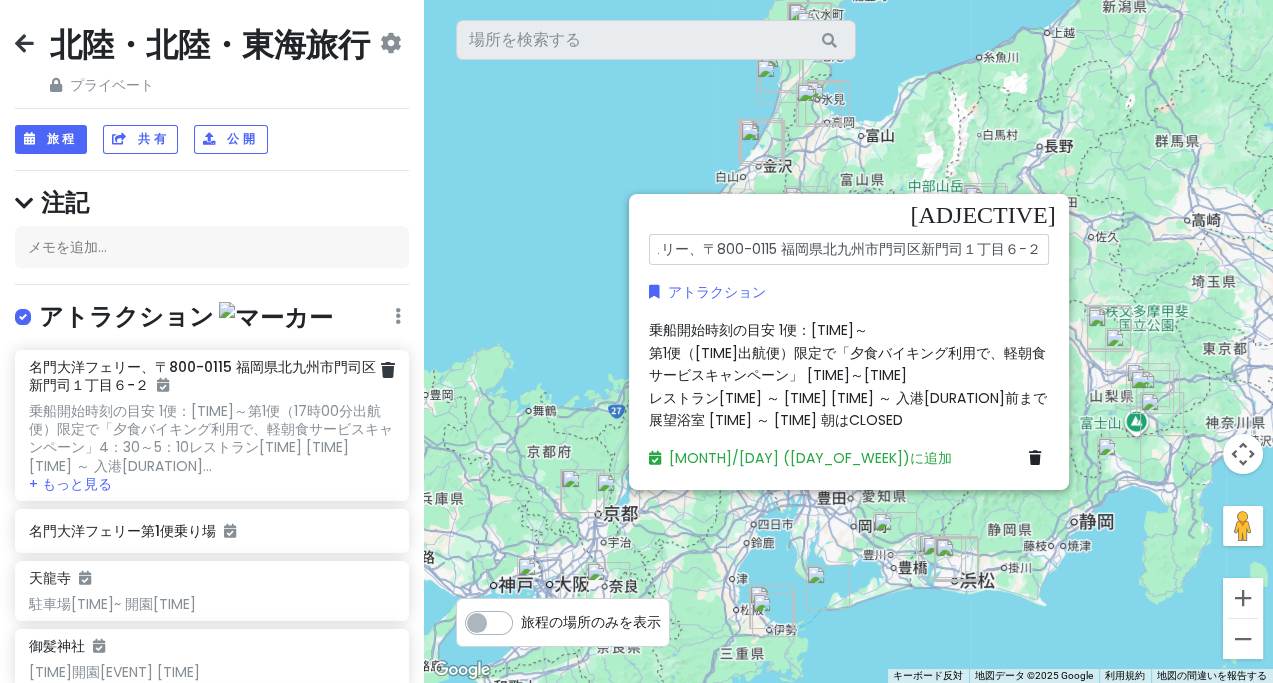 click on "名門大洋フェリー、〒800-0115 福岡県北九州市門司区新門司１丁目６−２" at bounding box center [202, 376] 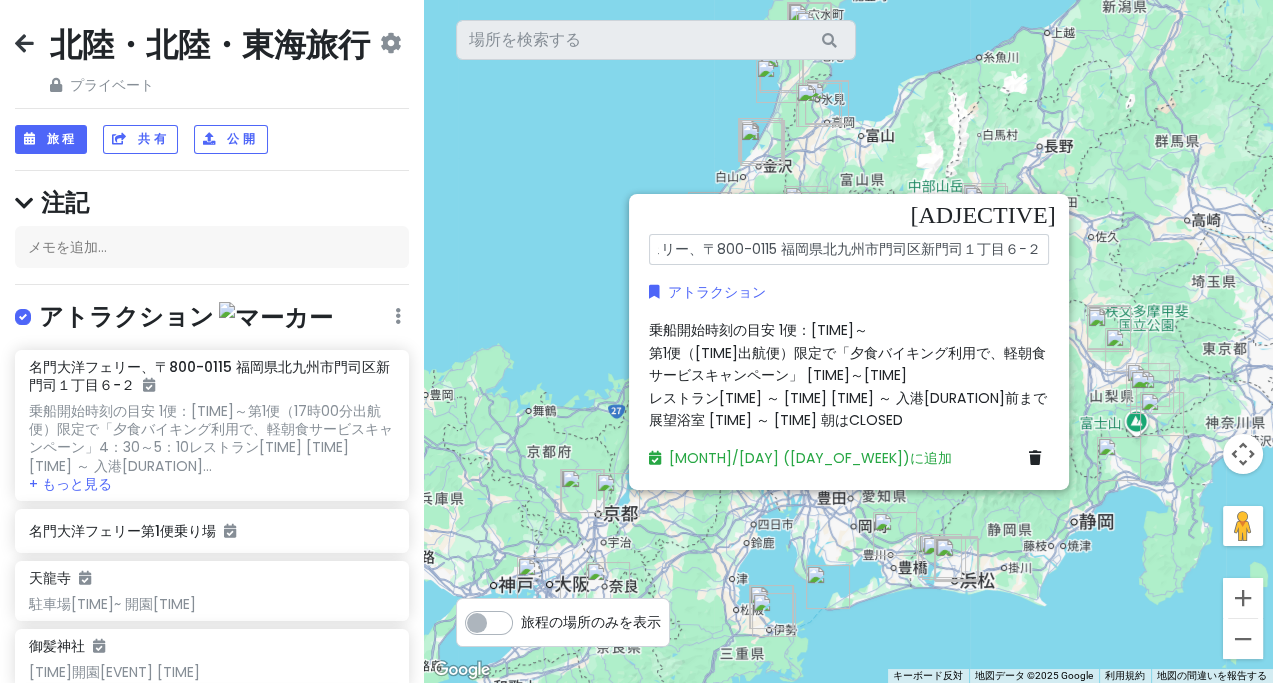 click on "名門大洋フェリー、〒800-0115 福岡県北九州市門司区新門司１丁目６−２" at bounding box center [849, 249] 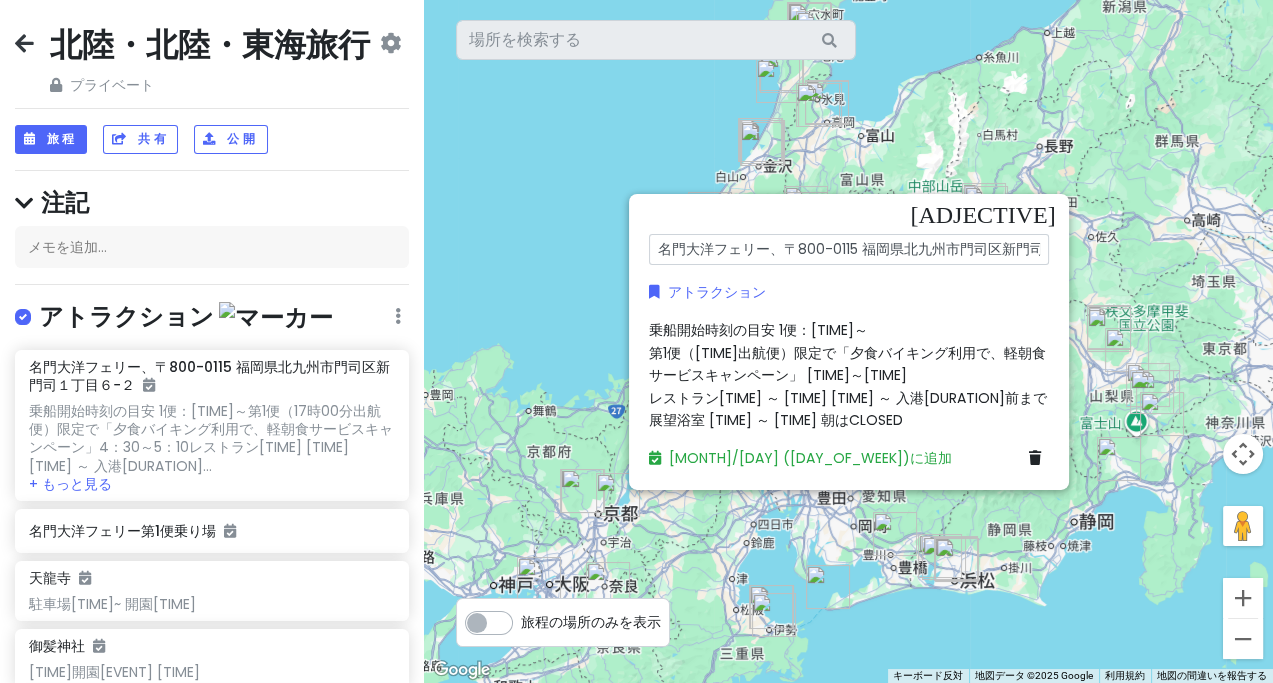 drag, startPoint x: 685, startPoint y: 251, endPoint x: 553, endPoint y: 251, distance: 132 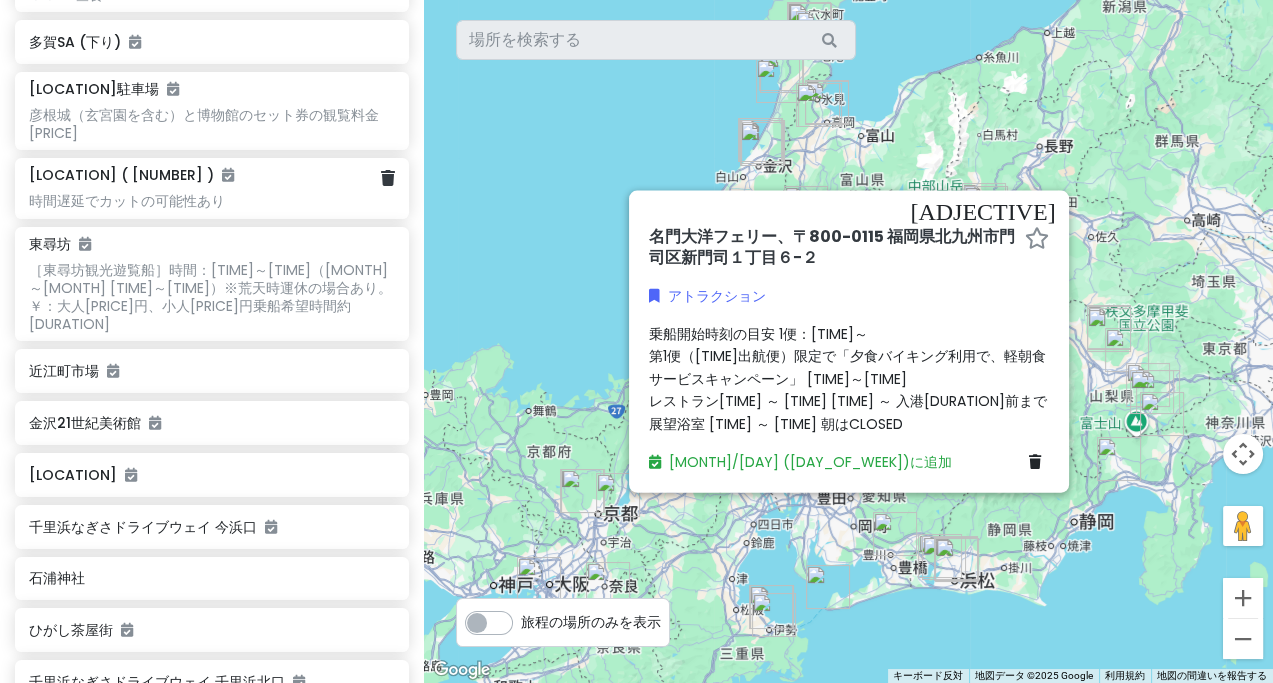 scroll, scrollTop: 933, scrollLeft: 0, axis: vertical 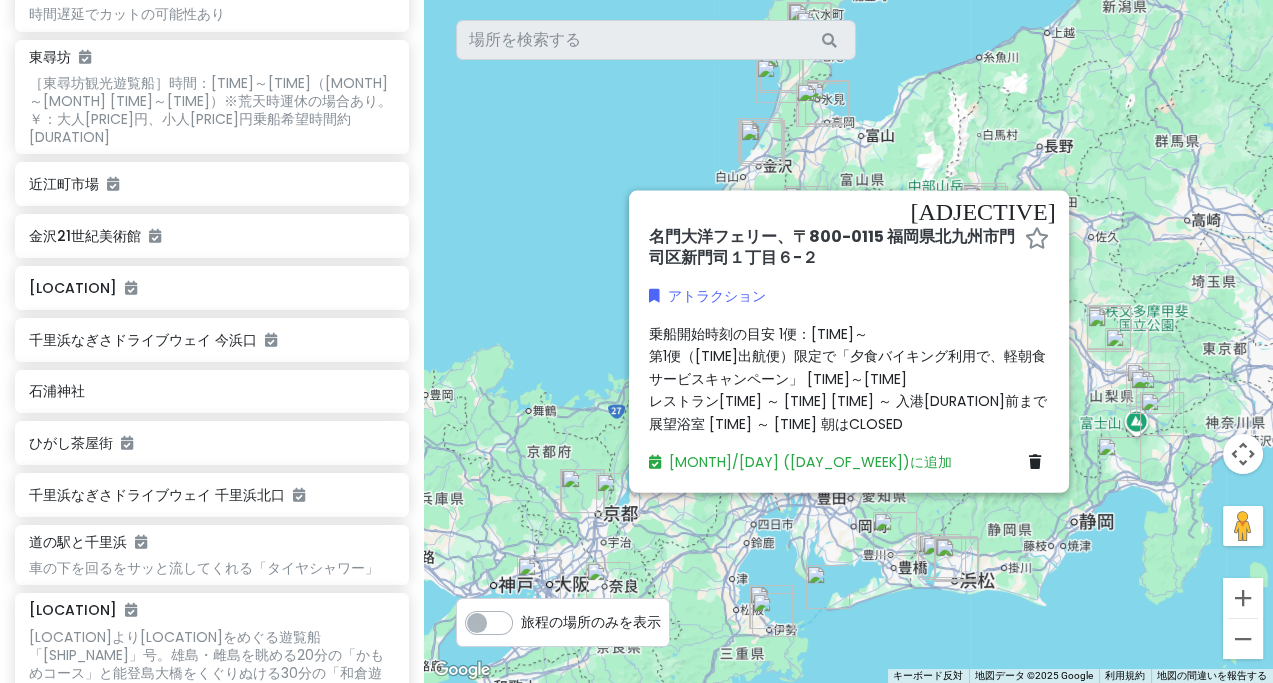 click at bounding box center [848, 341] 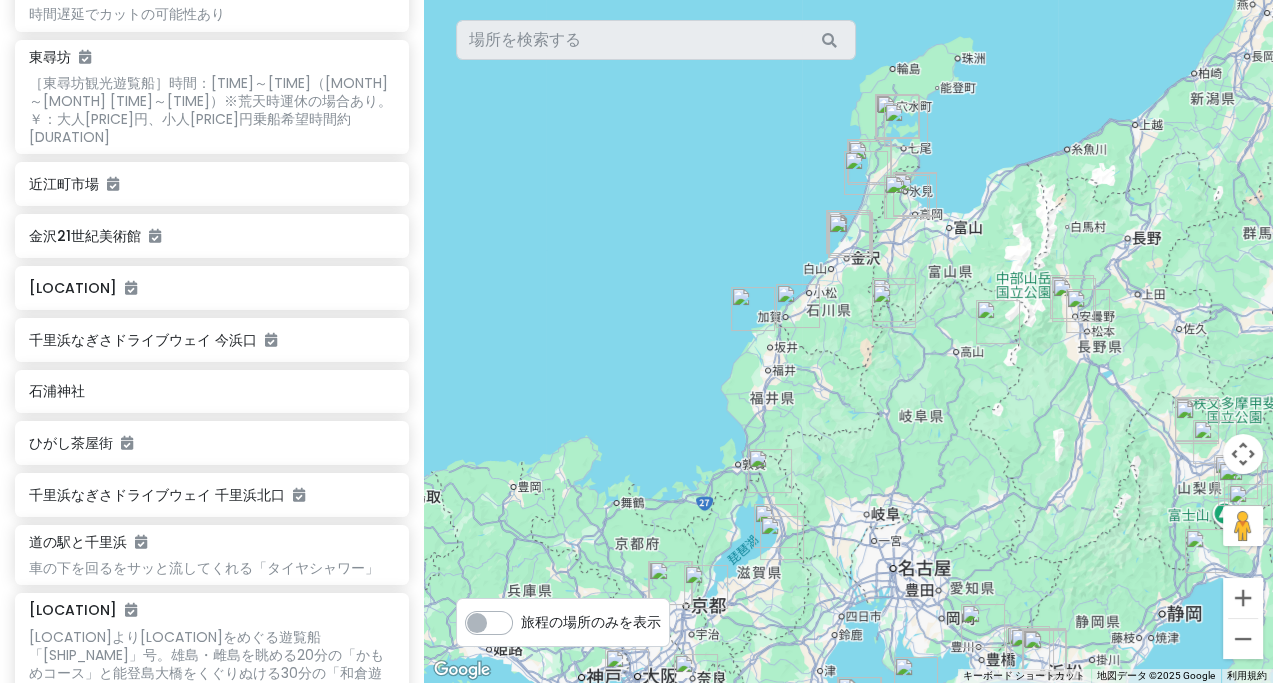 drag, startPoint x: 955, startPoint y: 318, endPoint x: 981, endPoint y: 299, distance: 32.202484 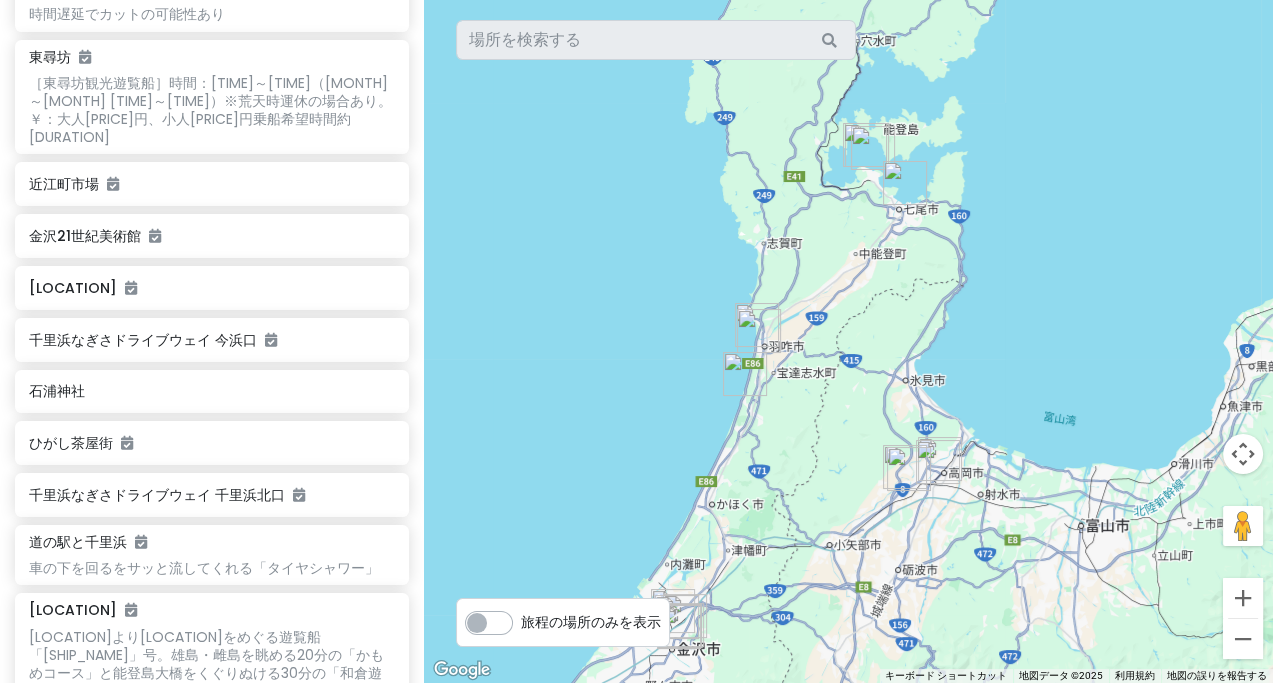 click at bounding box center [848, 341] 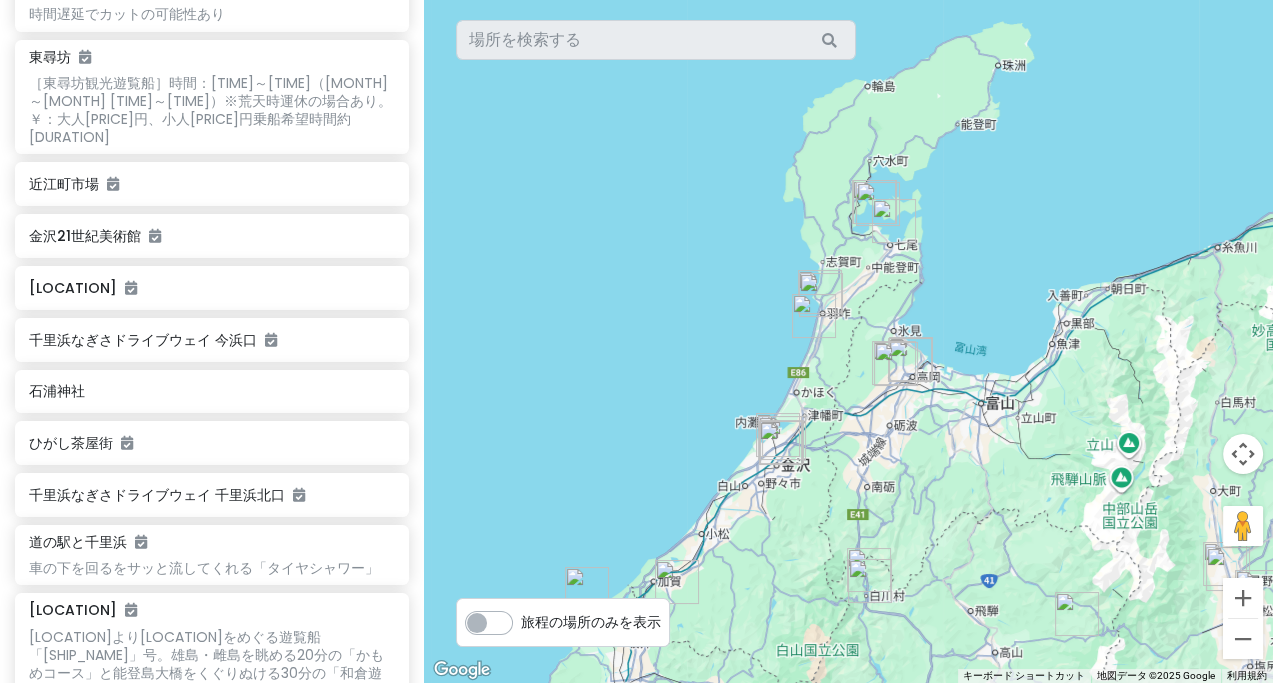 drag, startPoint x: 950, startPoint y: 301, endPoint x: 907, endPoint y: 238, distance: 76.27582 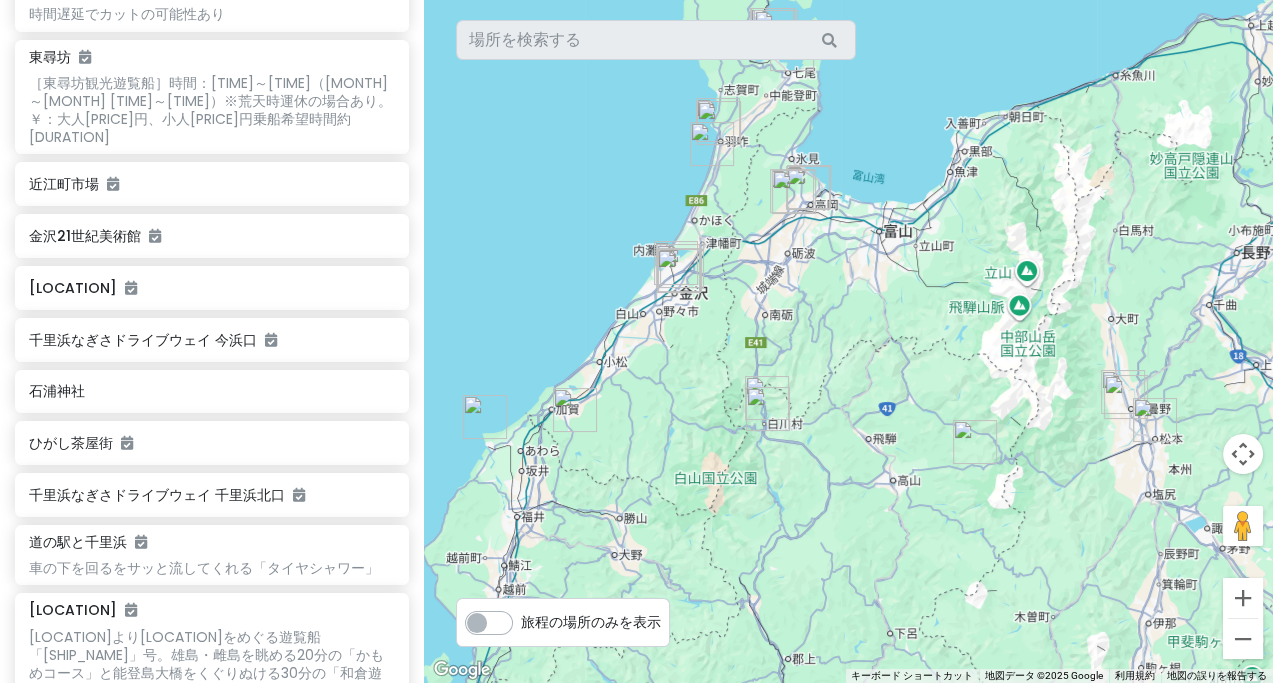 drag, startPoint x: 930, startPoint y: 372, endPoint x: 868, endPoint y: 233, distance: 152.20053 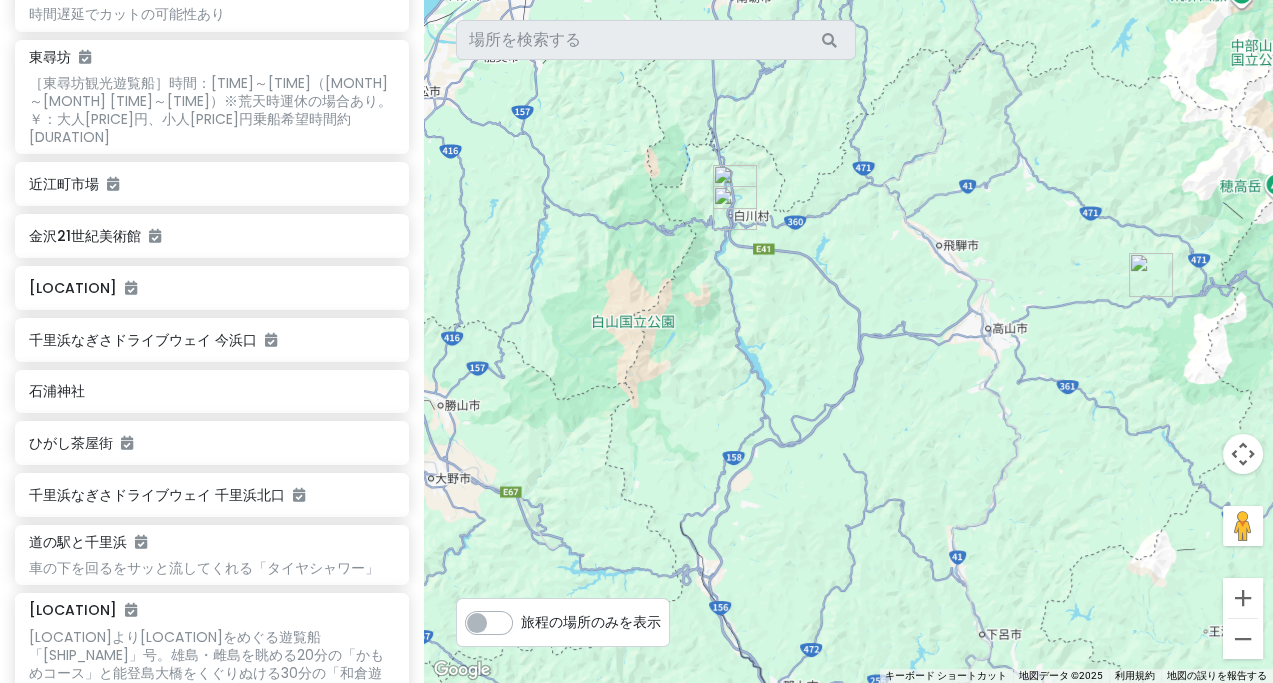 click at bounding box center [848, 341] 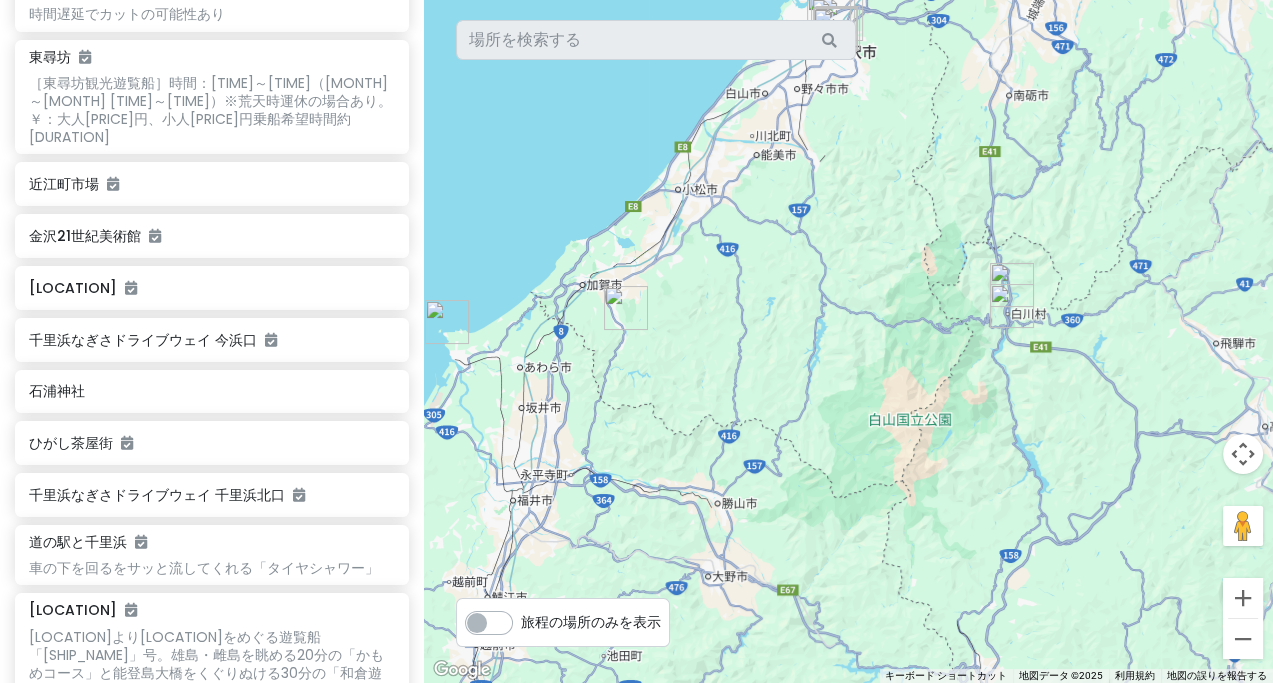 click at bounding box center [848, 341] 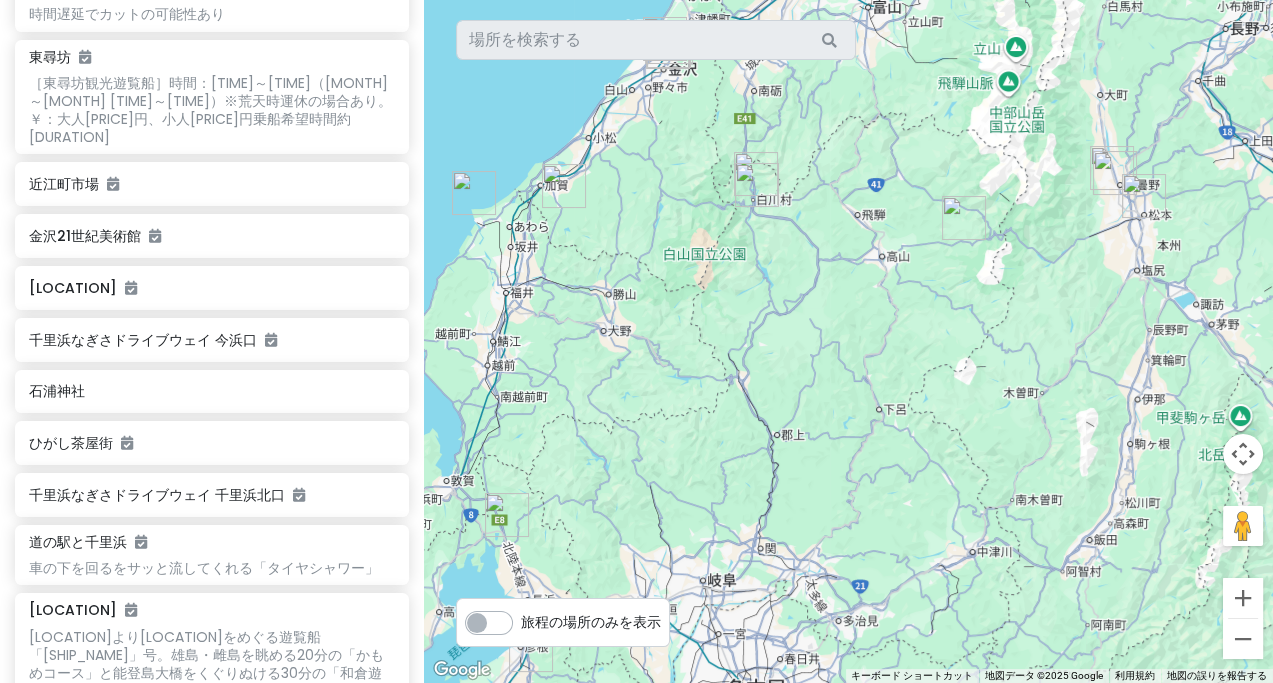 drag, startPoint x: 1075, startPoint y: 213, endPoint x: 974, endPoint y: 236, distance: 103.58572 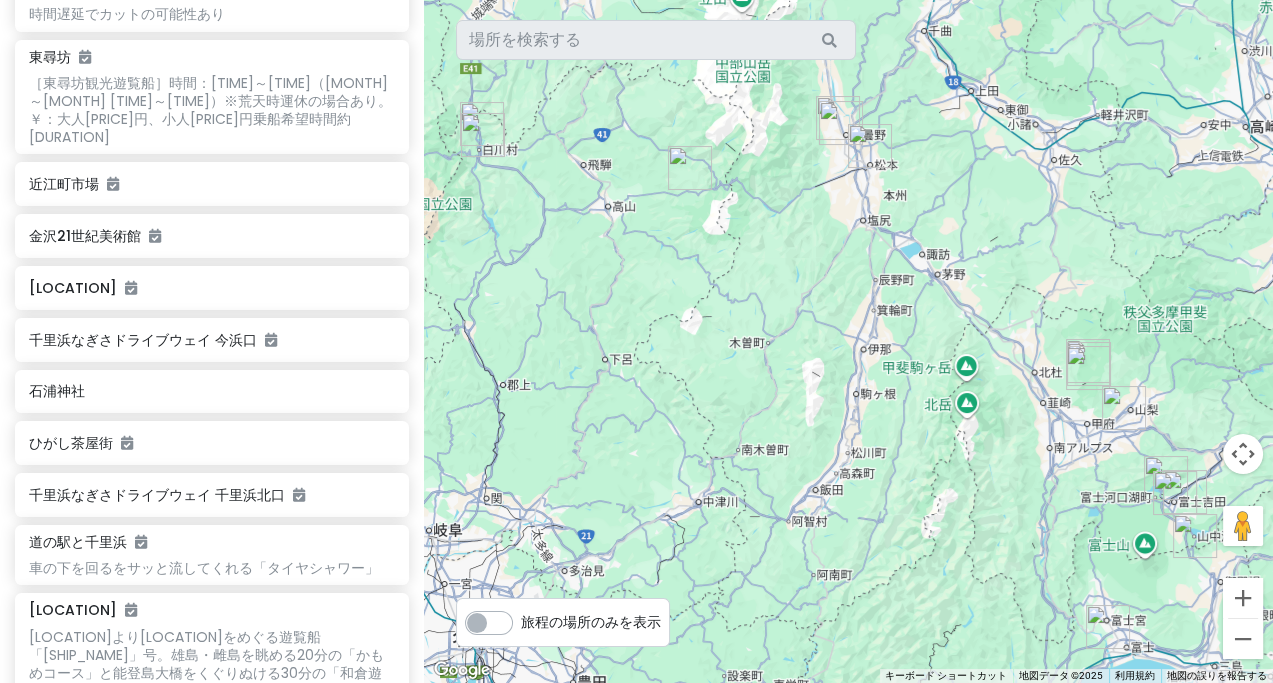 drag, startPoint x: 1022, startPoint y: 307, endPoint x: 931, endPoint y: 209, distance: 133.73482 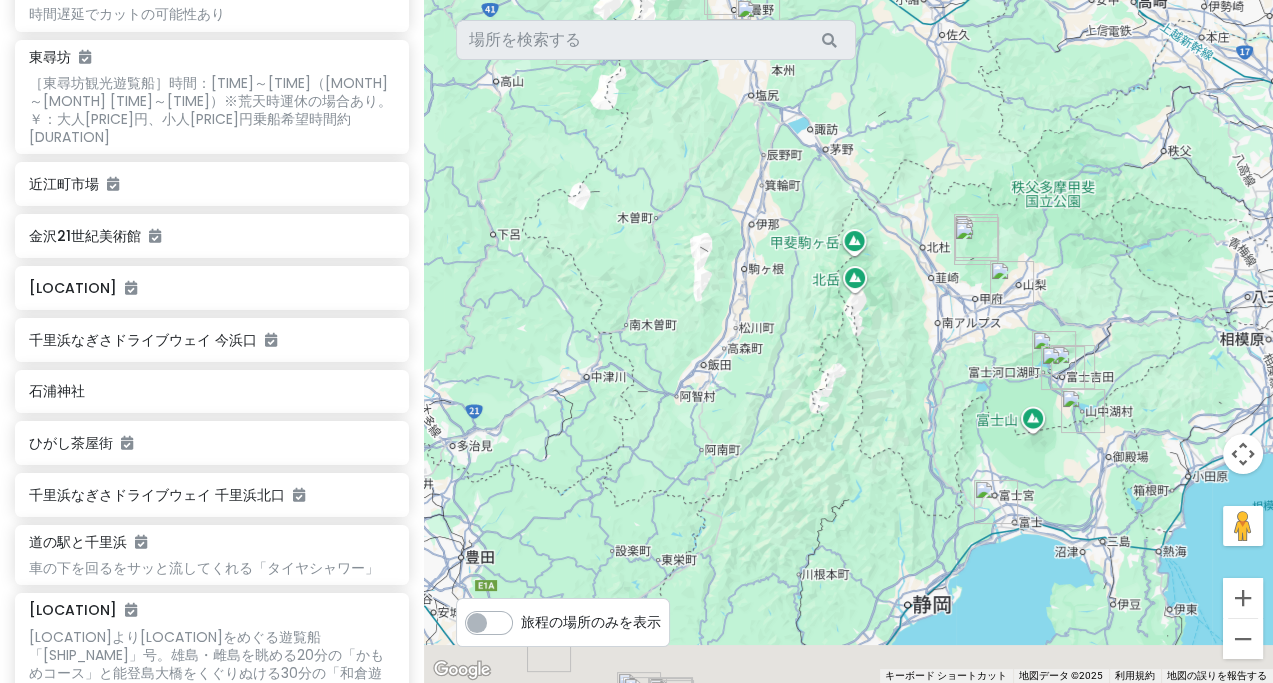 click at bounding box center (848, 341) 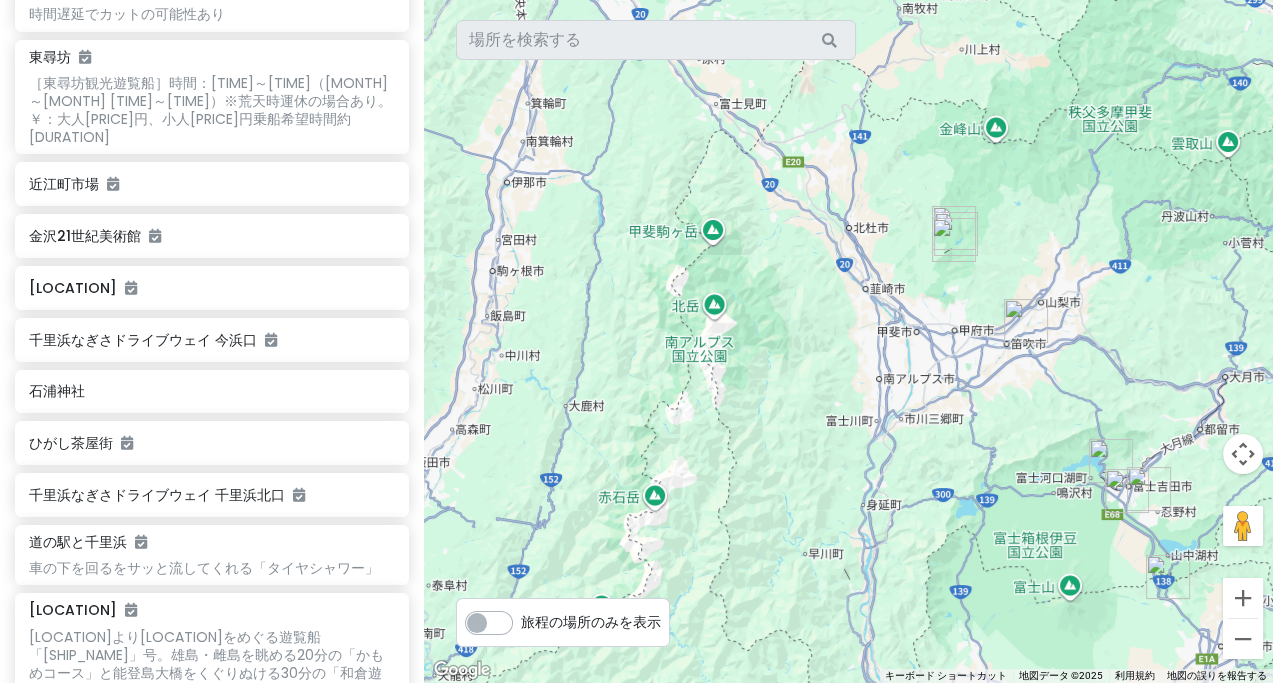 click at bounding box center (954, 240) 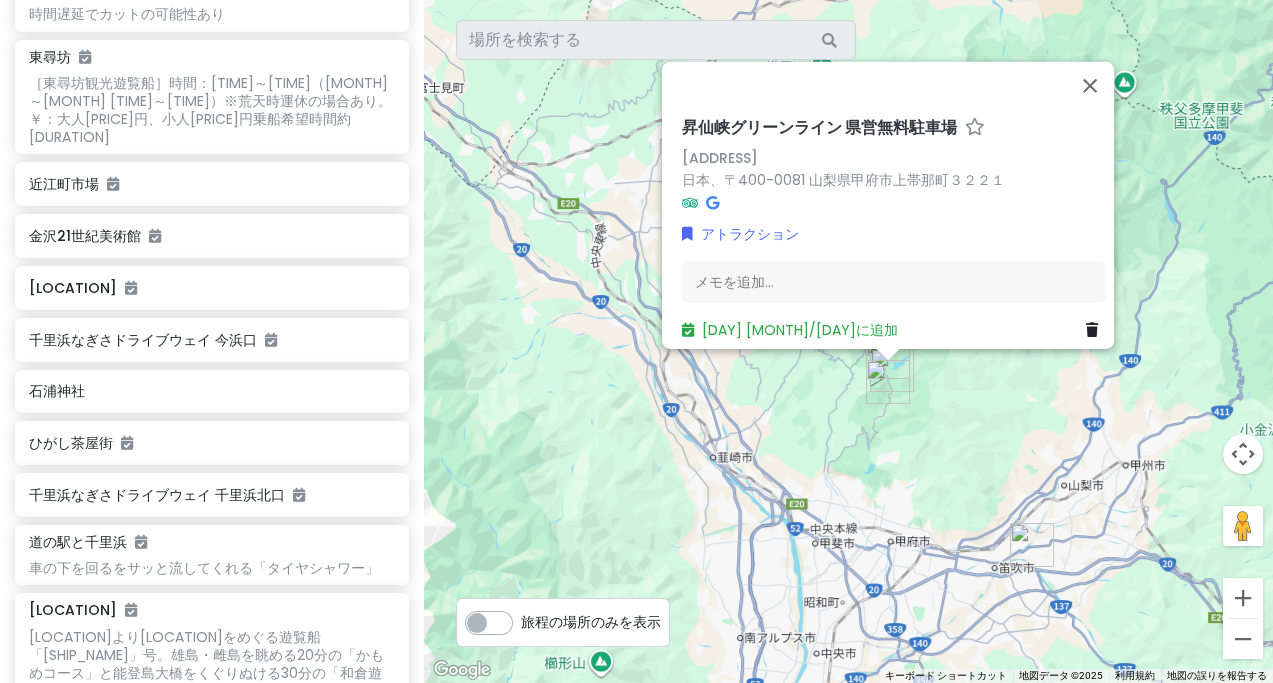 drag, startPoint x: 965, startPoint y: 420, endPoint x: 886, endPoint y: 313, distance: 133.00375 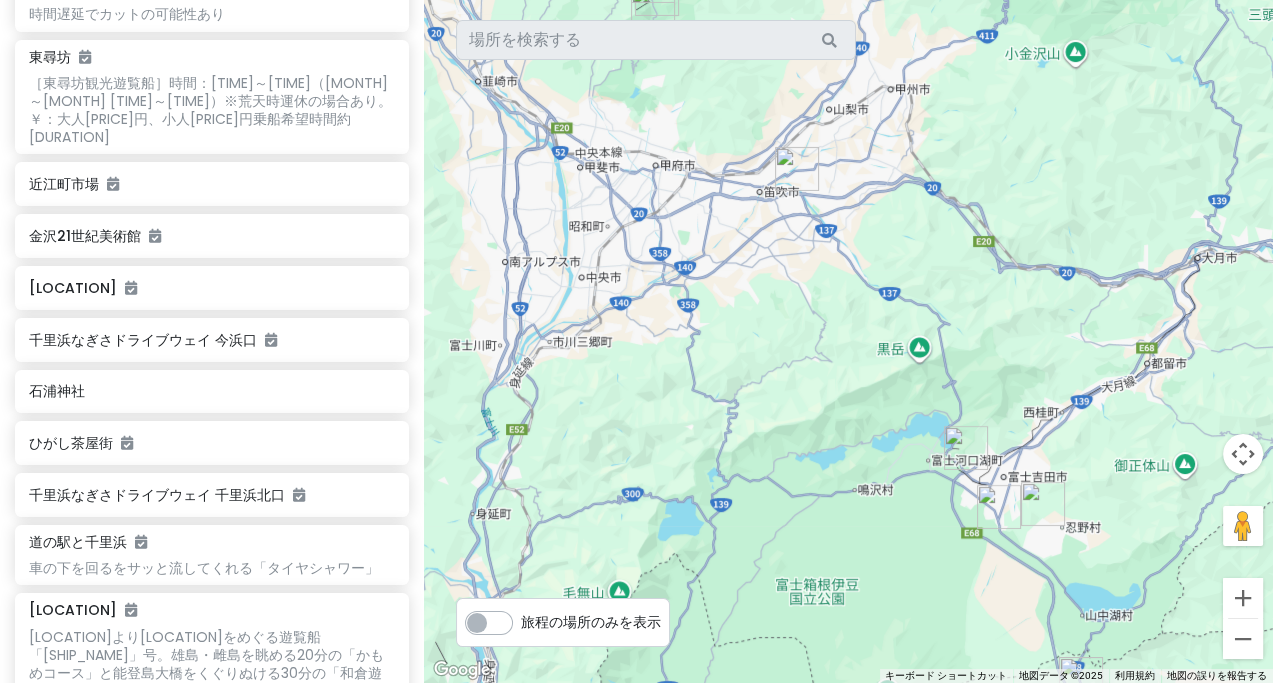 drag, startPoint x: 806, startPoint y: 217, endPoint x: 802, endPoint y: 199, distance: 18.439089 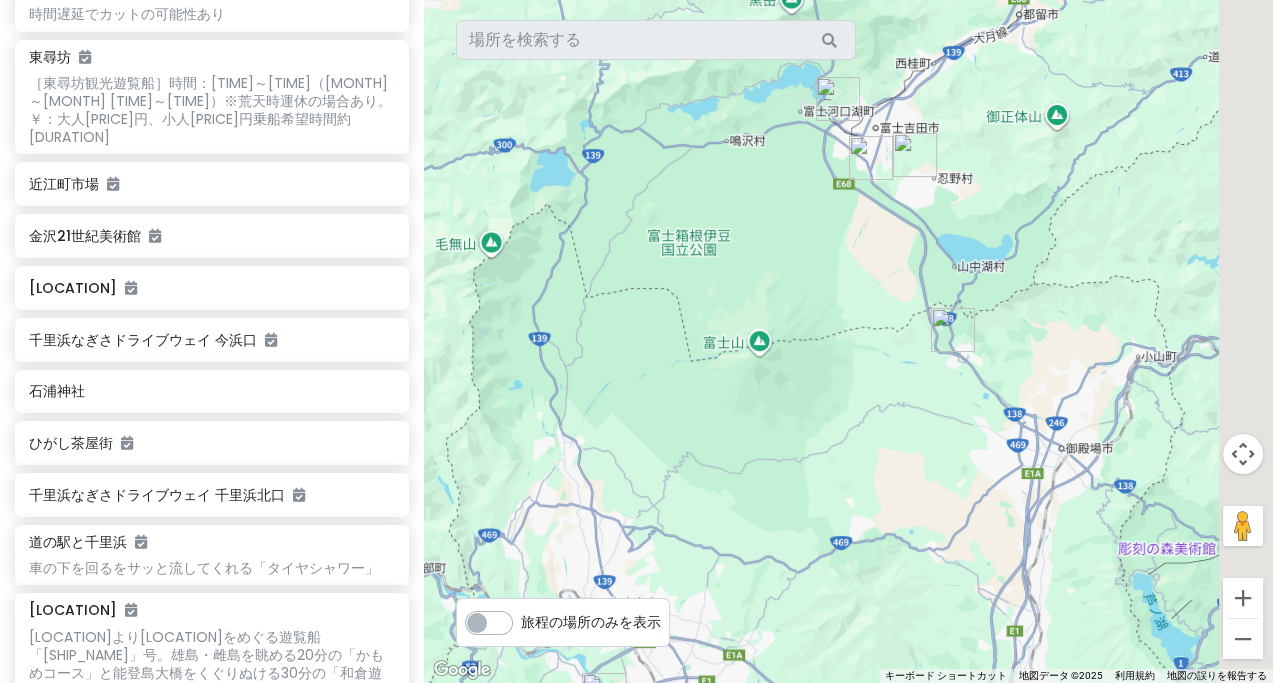 drag, startPoint x: 874, startPoint y: 253, endPoint x: 872, endPoint y: 243, distance: 10.198039 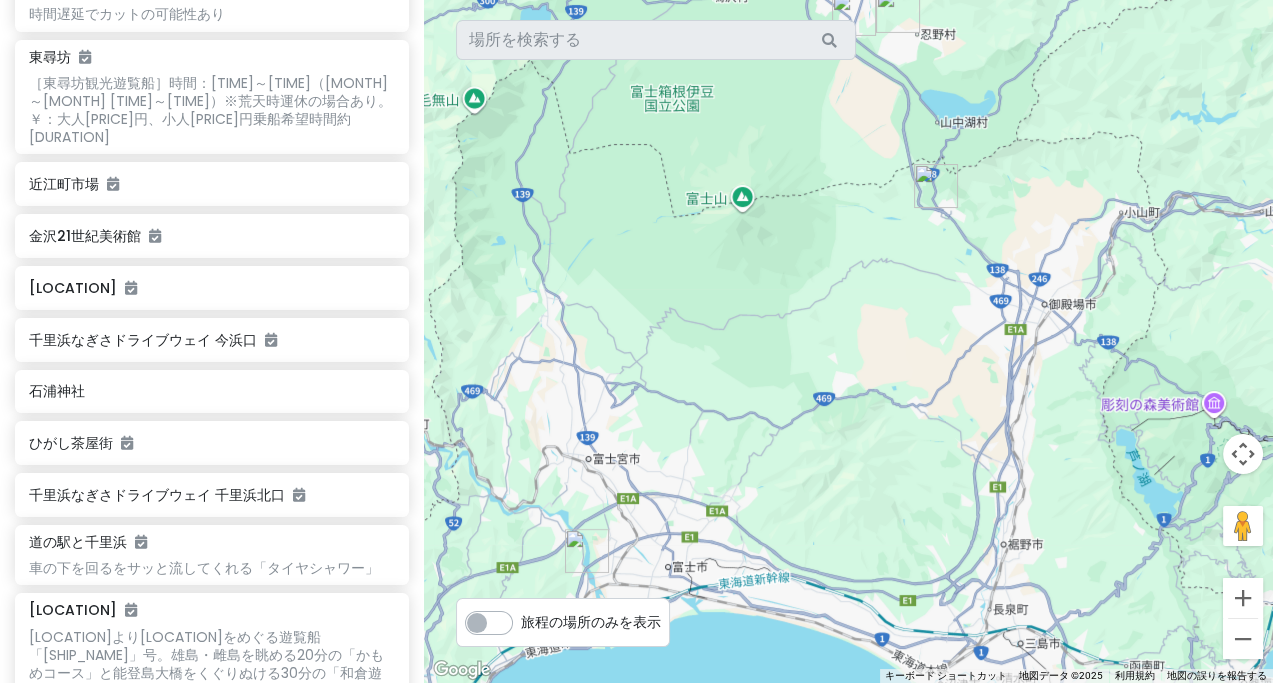 drag, startPoint x: 897, startPoint y: 363, endPoint x: 890, endPoint y: 173, distance: 190.1289 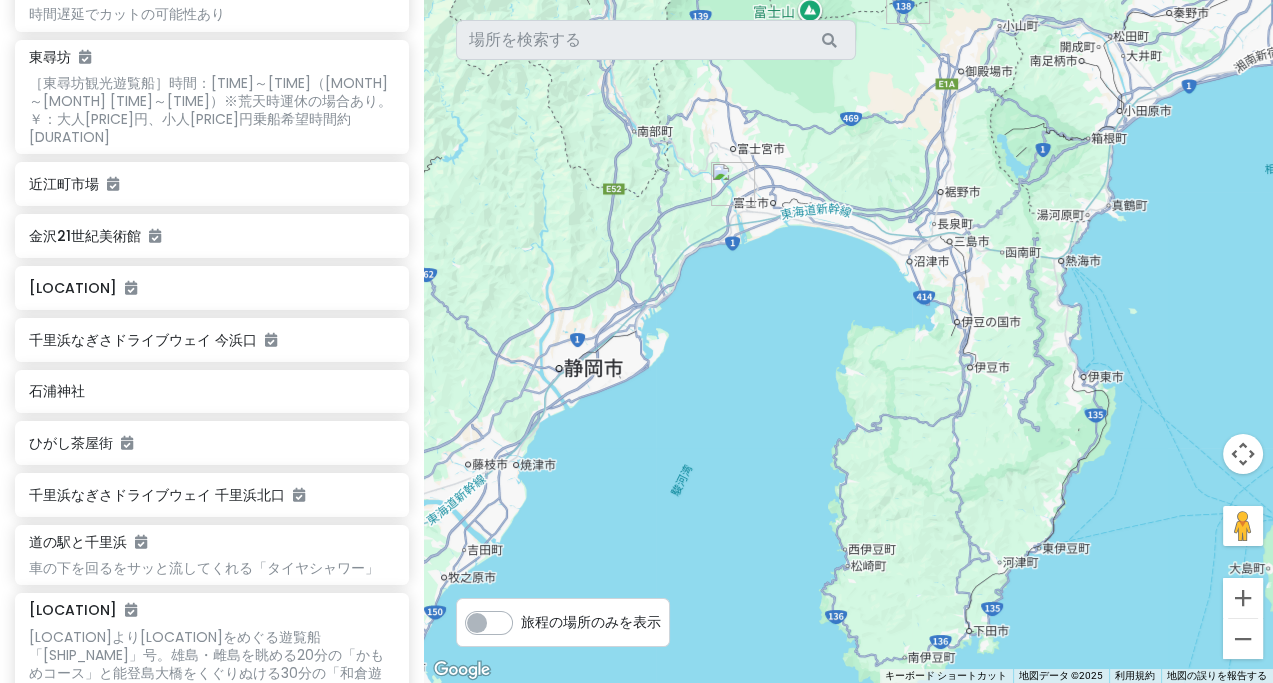 drag, startPoint x: 649, startPoint y: 245, endPoint x: 980, endPoint y: 194, distance: 334.90594 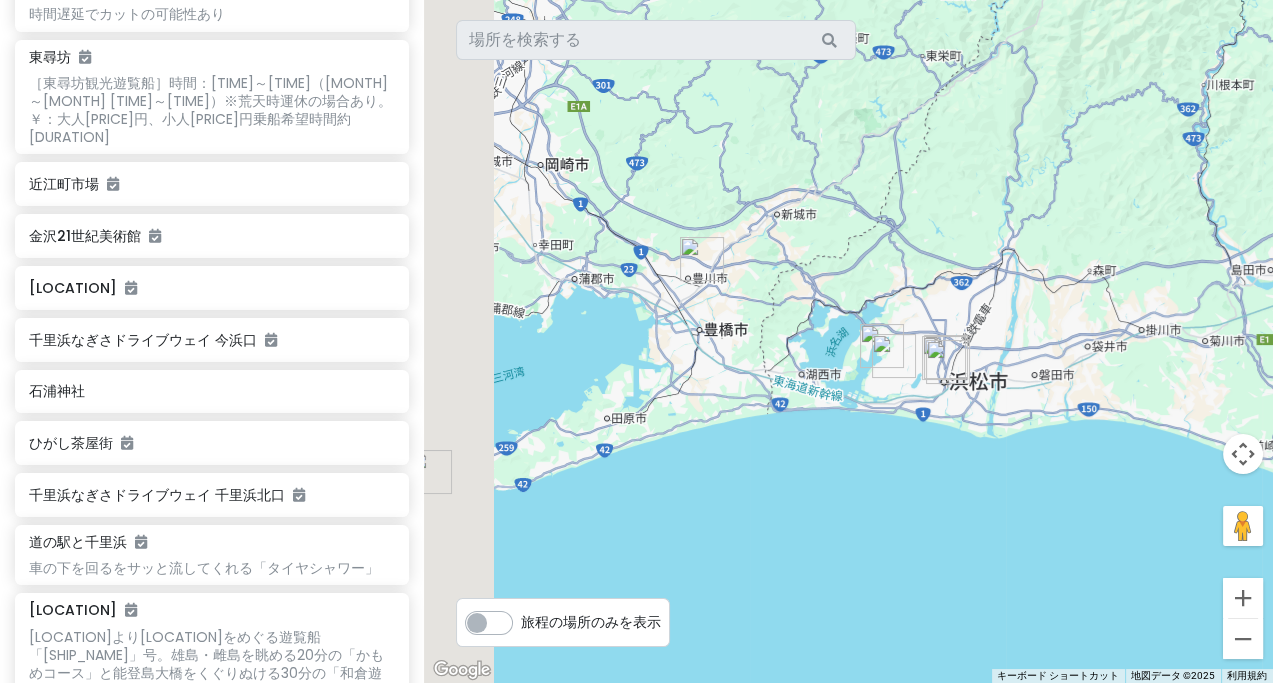 drag, startPoint x: 652, startPoint y: 298, endPoint x: 830, endPoint y: 300, distance: 178.01123 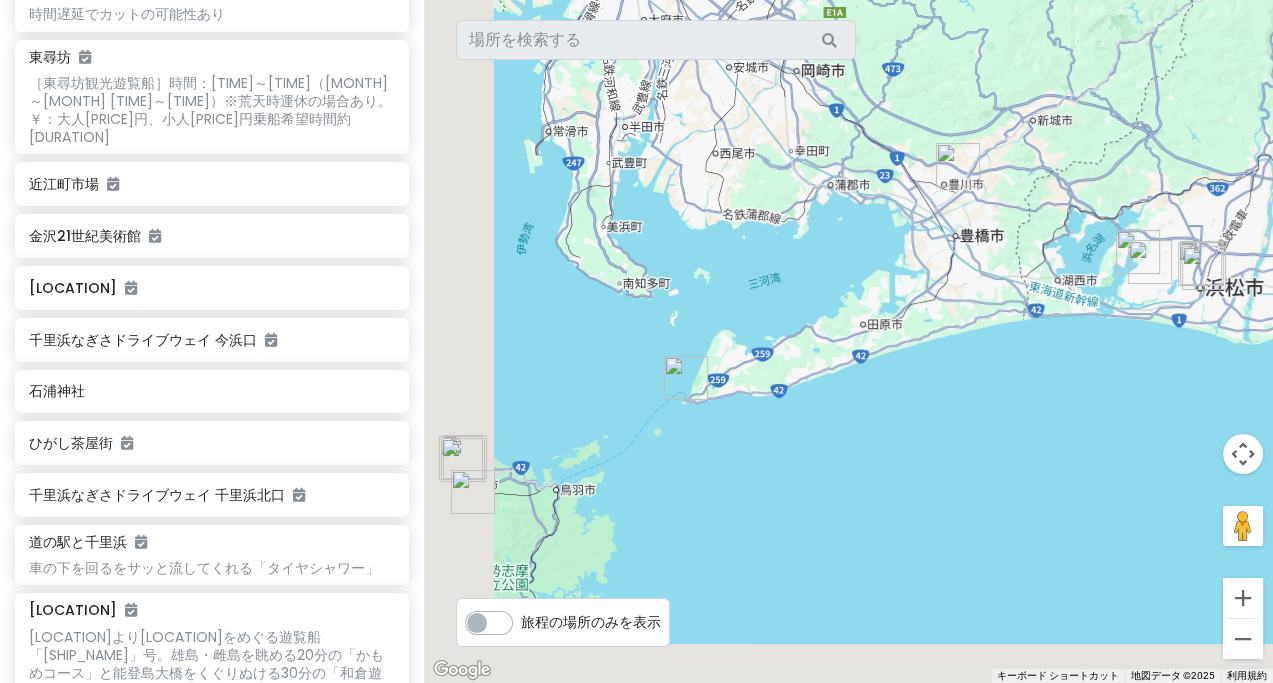drag, startPoint x: 810, startPoint y: 306, endPoint x: 872, endPoint y: 271, distance: 71.19691 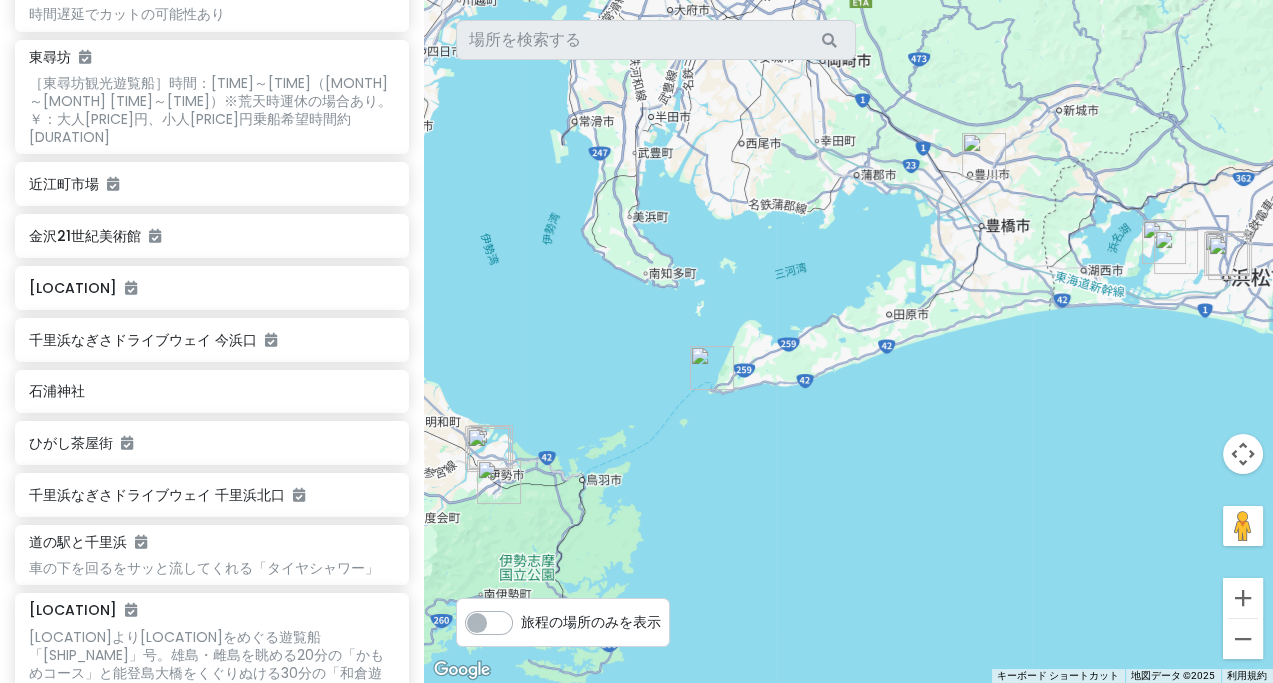 drag, startPoint x: 726, startPoint y: 362, endPoint x: 815, endPoint y: 338, distance: 92.17918 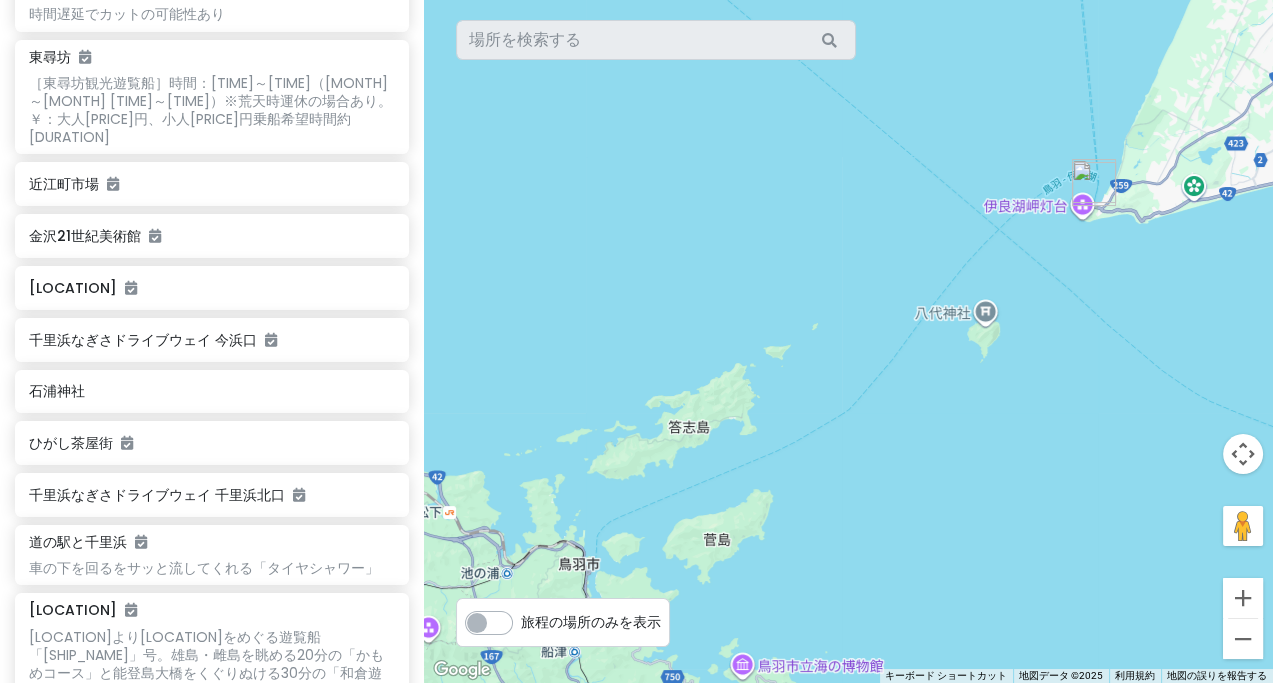 drag, startPoint x: 852, startPoint y: 313, endPoint x: 1112, endPoint y: 241, distance: 269.7851 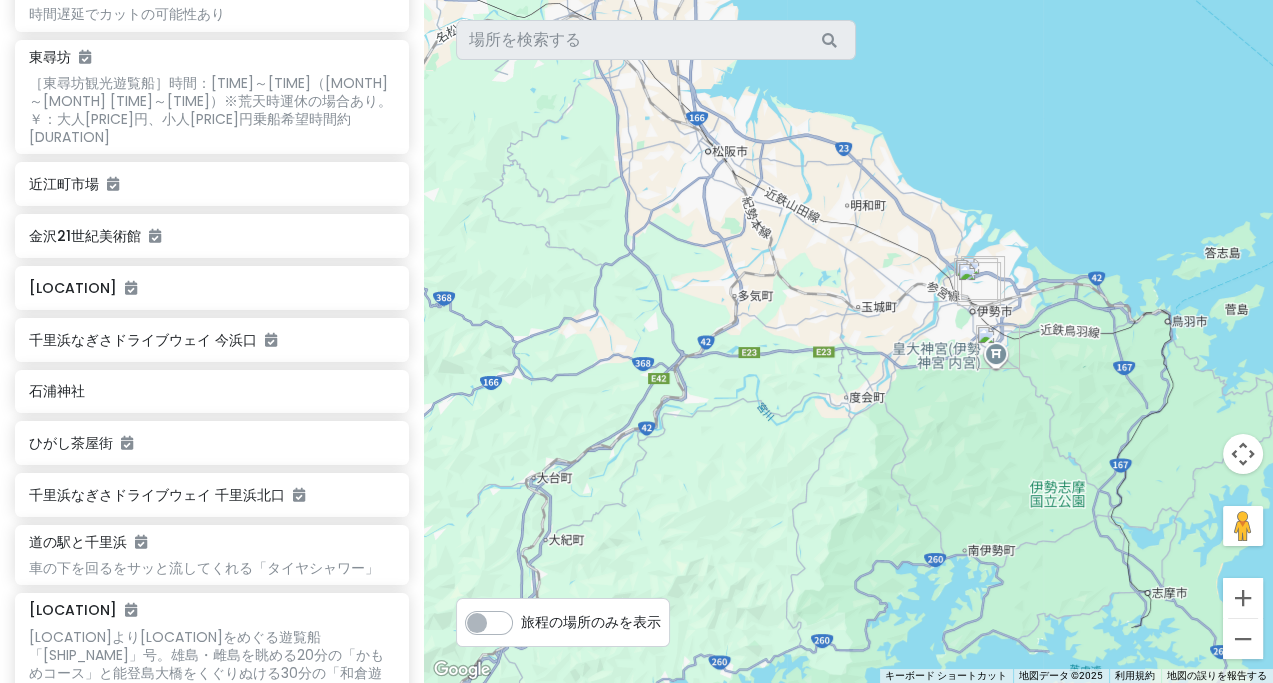 drag, startPoint x: 802, startPoint y: 292, endPoint x: 892, endPoint y: 272, distance: 92.19544 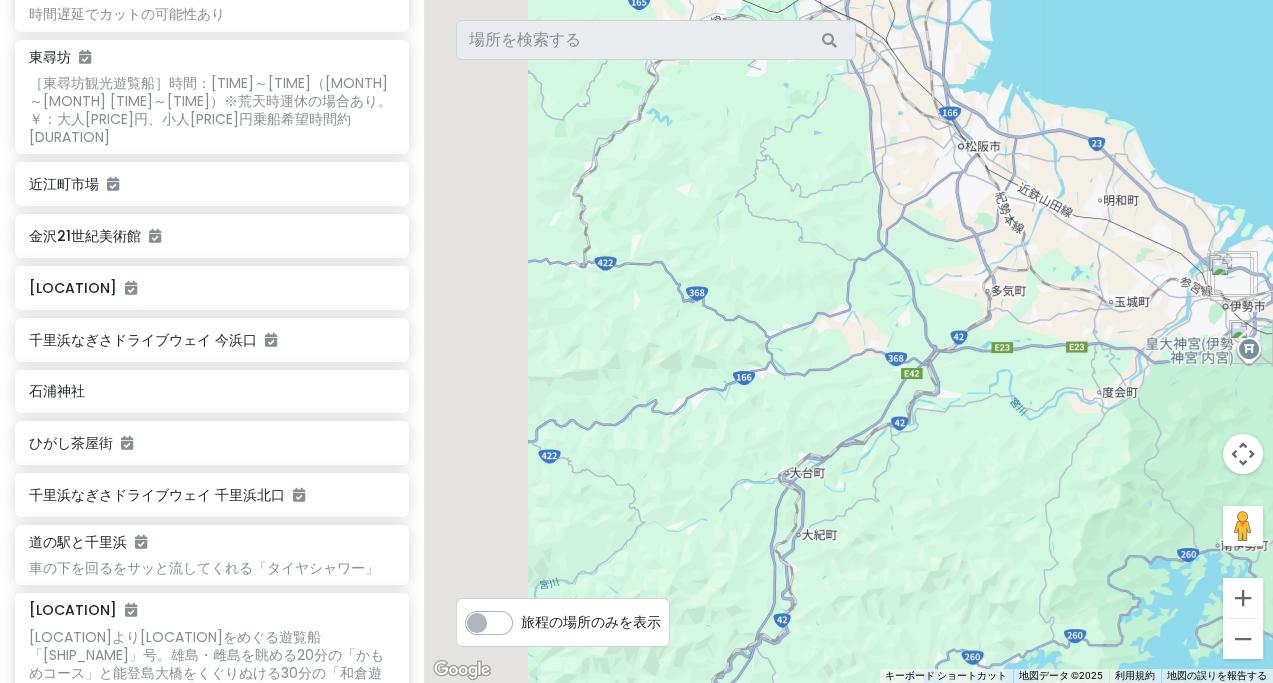 drag, startPoint x: 724, startPoint y: 290, endPoint x: 970, endPoint y: 285, distance: 246.05081 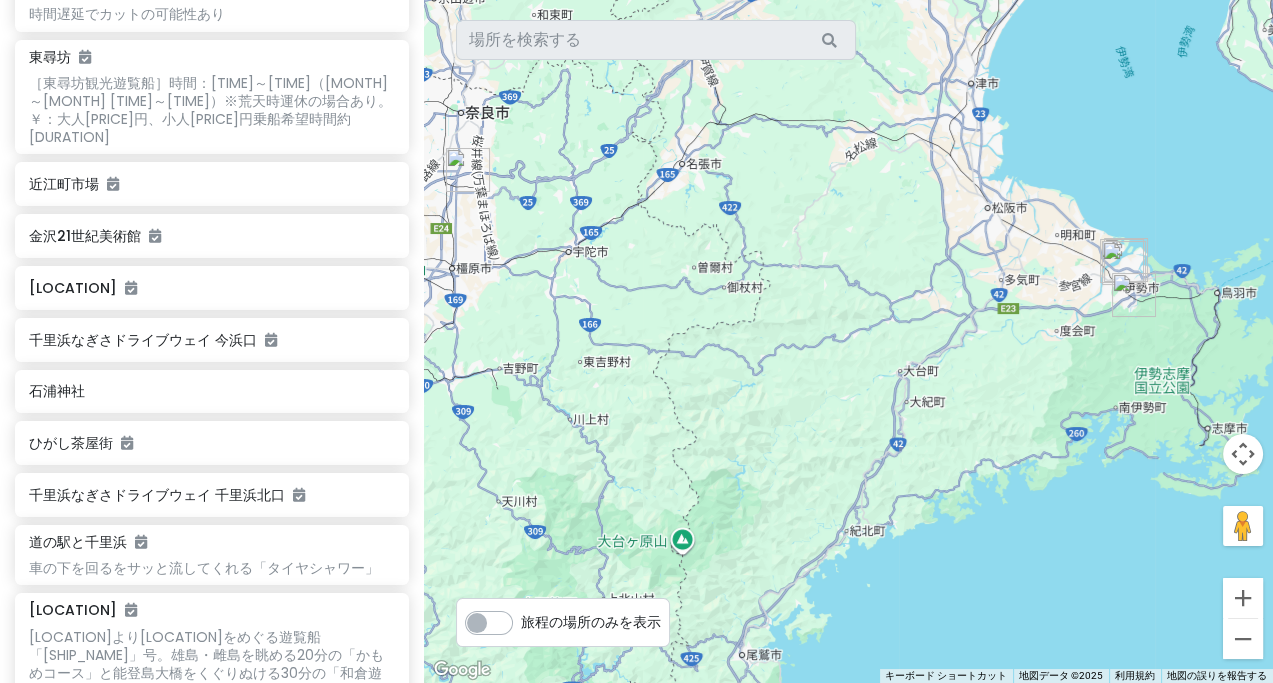 drag, startPoint x: 714, startPoint y: 320, endPoint x: 1073, endPoint y: 306, distance: 359.2729 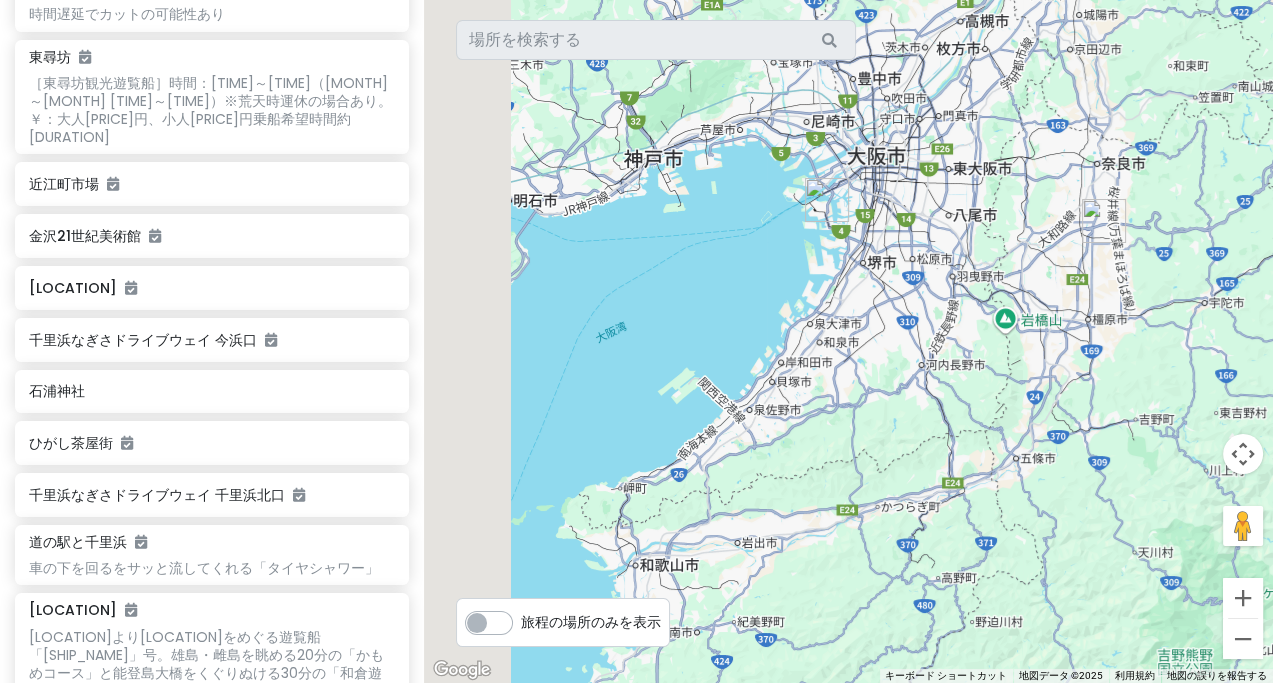 drag, startPoint x: 900, startPoint y: 161, endPoint x: 1037, endPoint y: 257, distance: 167.28719 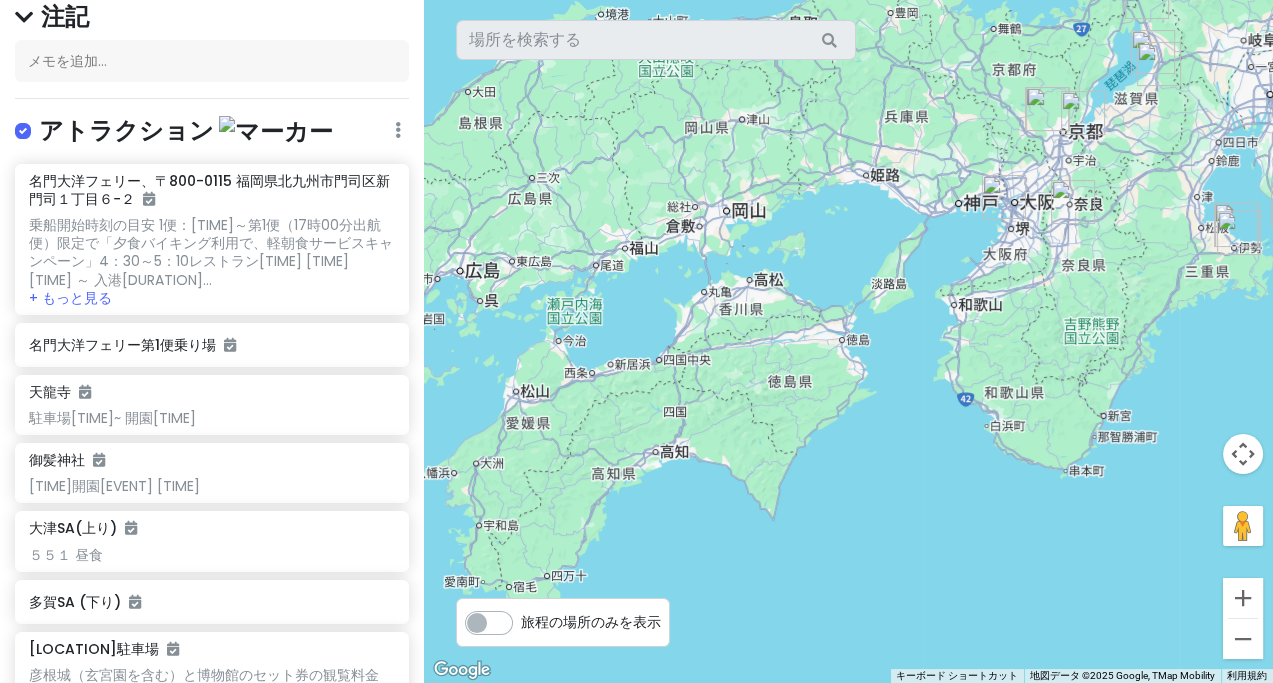 scroll, scrollTop: 0, scrollLeft: 0, axis: both 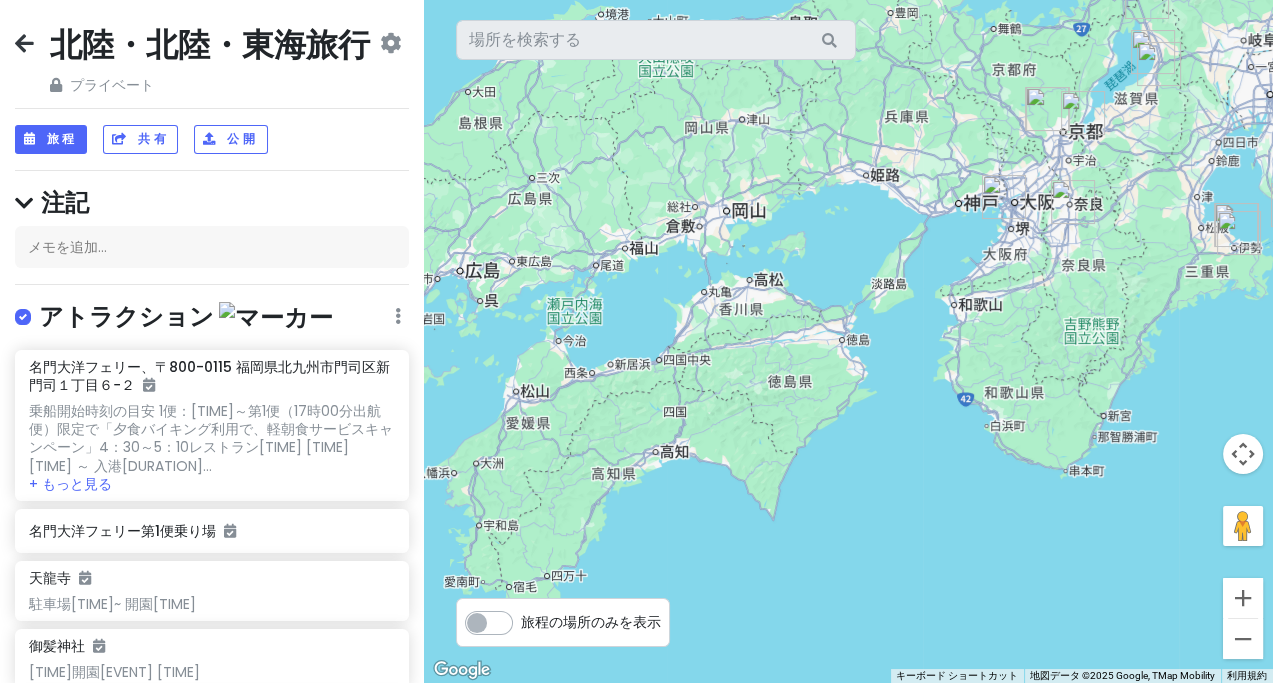 click at bounding box center (24, 43) 